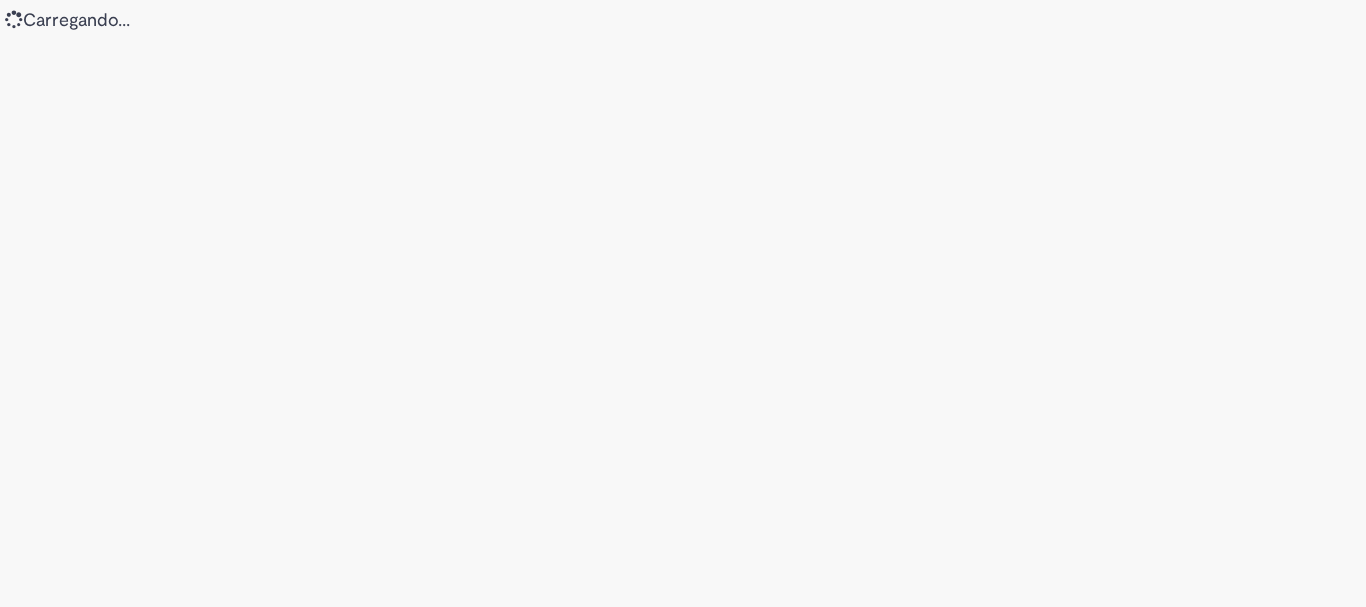 scroll, scrollTop: 0, scrollLeft: 0, axis: both 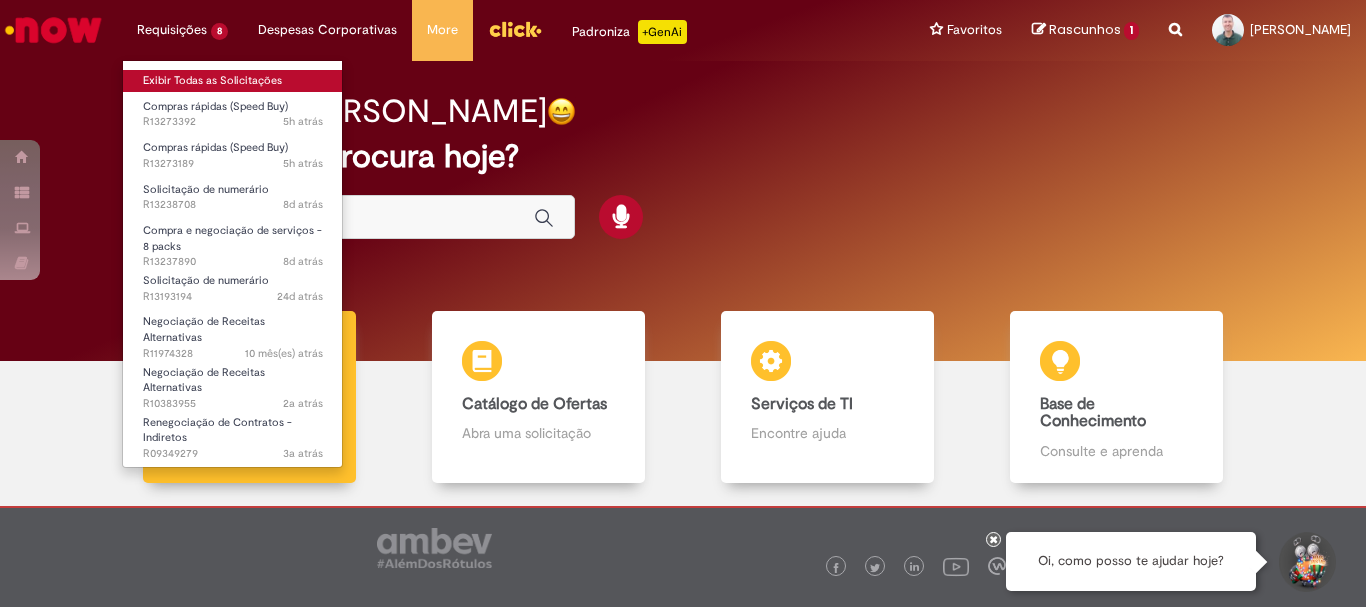 click on "Exibir Todas as Solicitações" at bounding box center (233, 81) 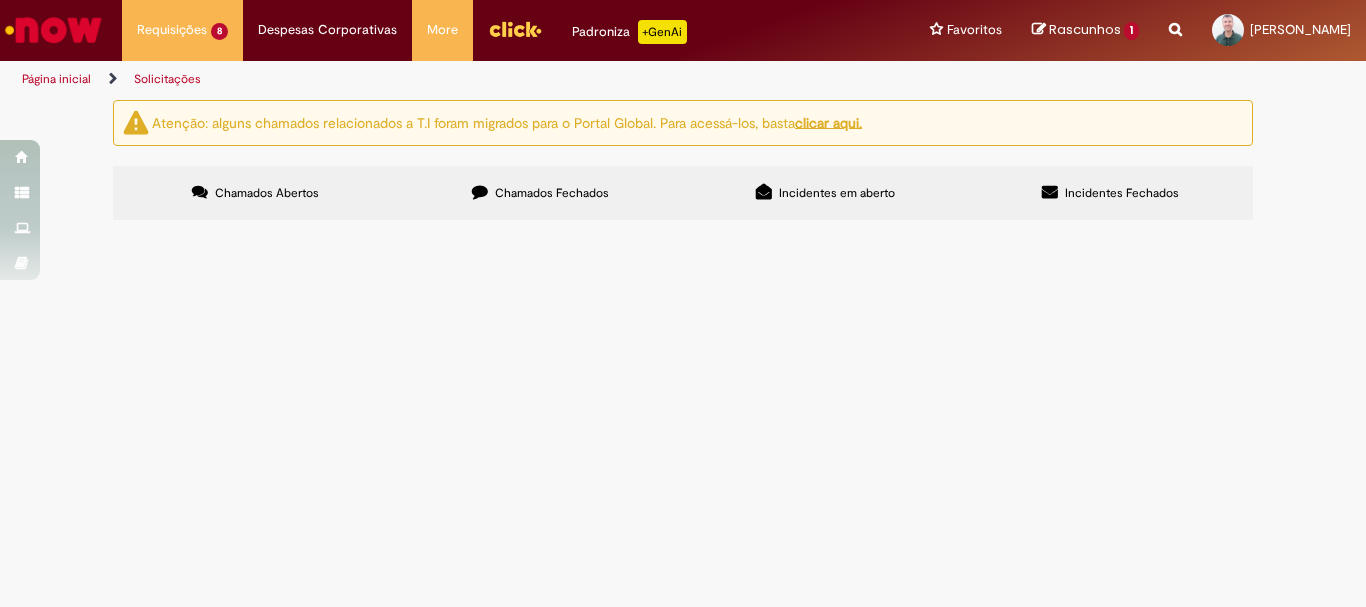 click on "Solicitações
Atenção: alguns chamados relacionados a T.I foram migrados para o Portal Global. Para acessá-los, basta  clicar aqui.
Chamados Abertos     Chamados Fechados     Incidentes em aberto     Incidentes Fechados
Itens solicitados
Exportar como PDF Exportar como Excel Exportar como CSV
Solicitações
Carregamento de dados...
Itens solicitados
Exportar como PDF Exportar como Excel Exportar como CSV
Solicitações
Carregamento de dados..." at bounding box center [683, 353] 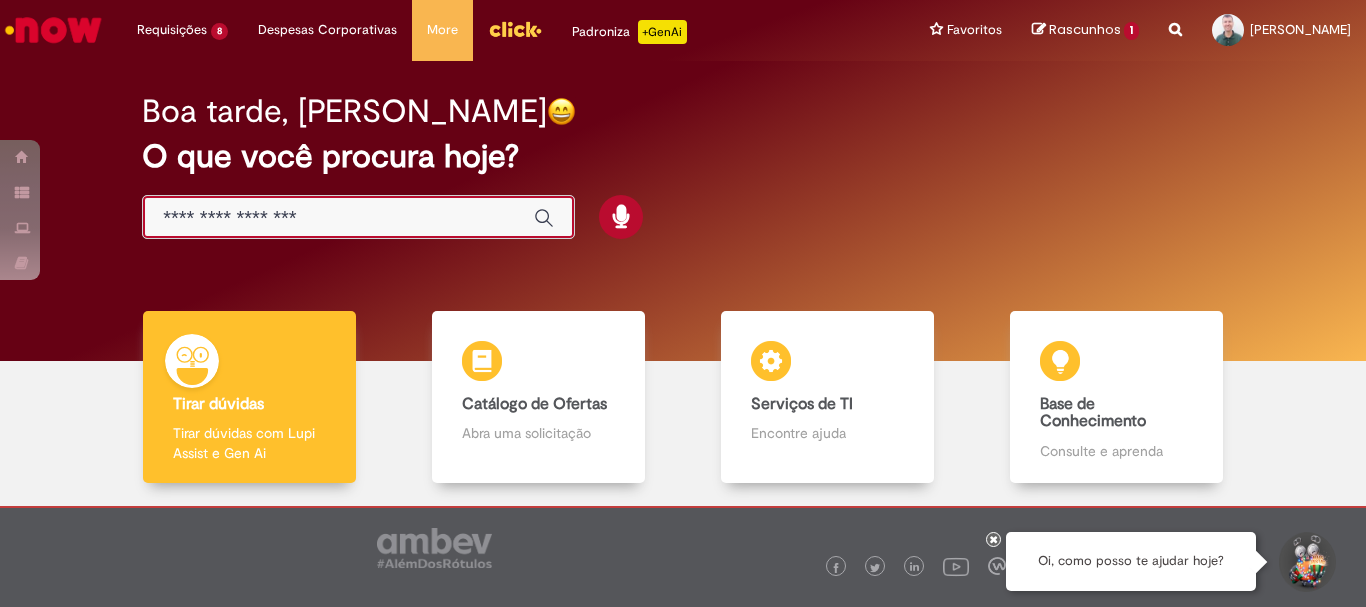 click at bounding box center [338, 218] 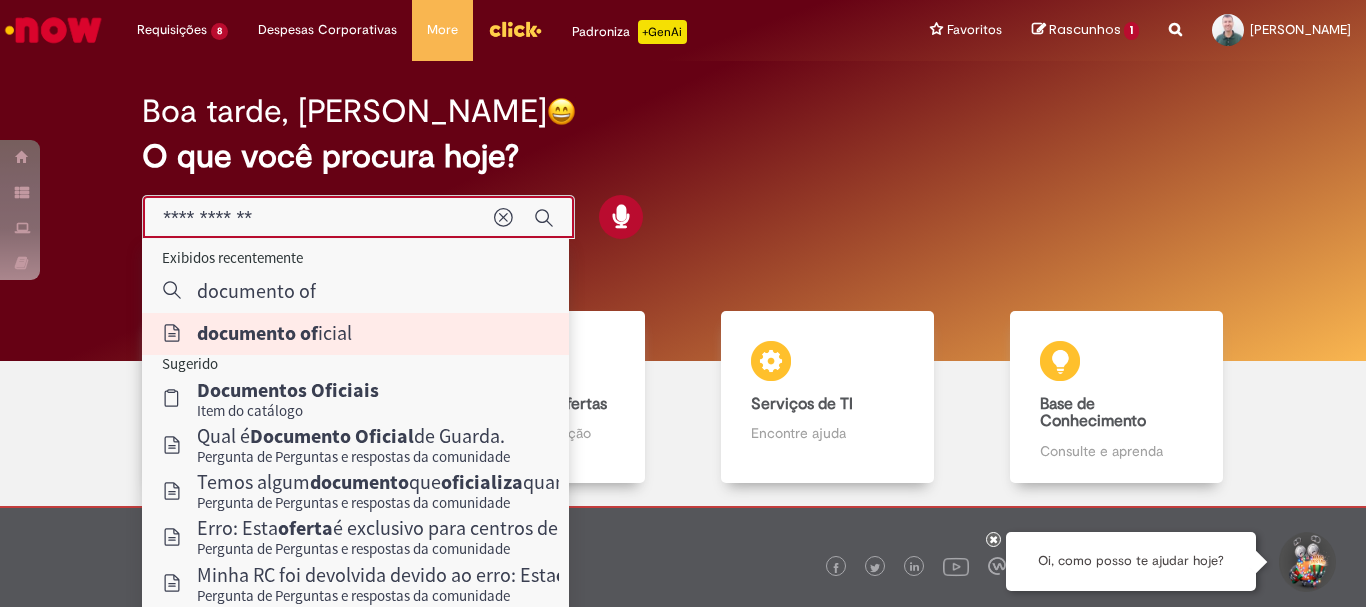 type on "**********" 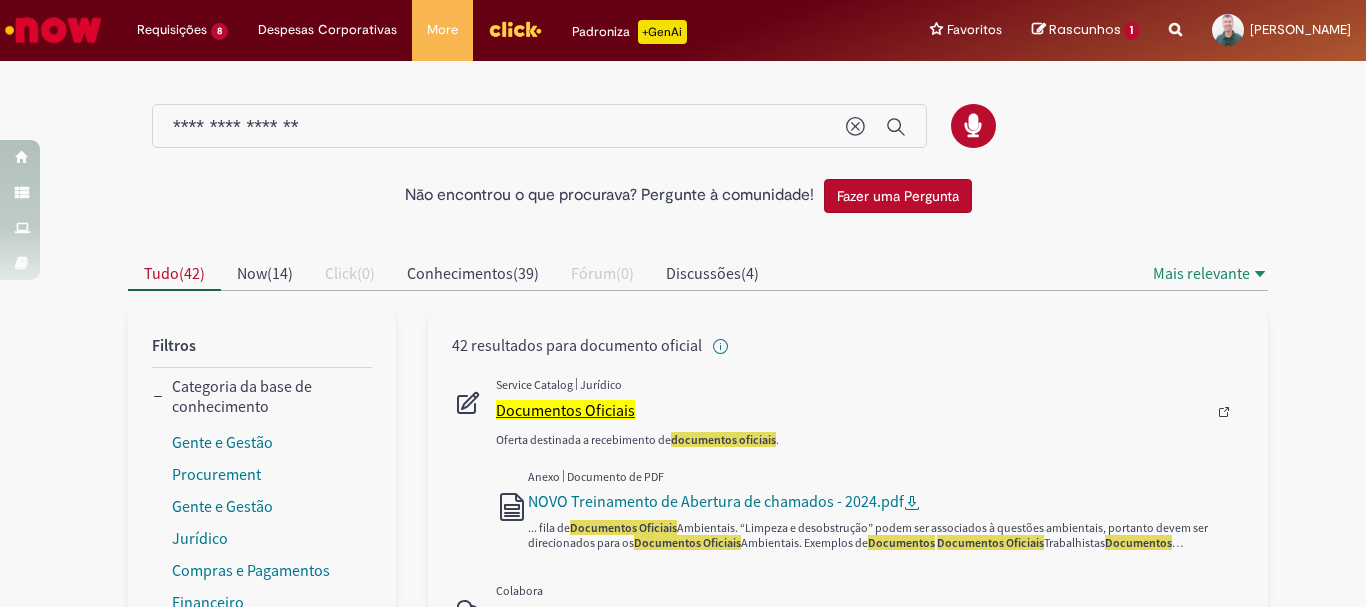 click on "Documentos Oficiais" at bounding box center [565, 410] 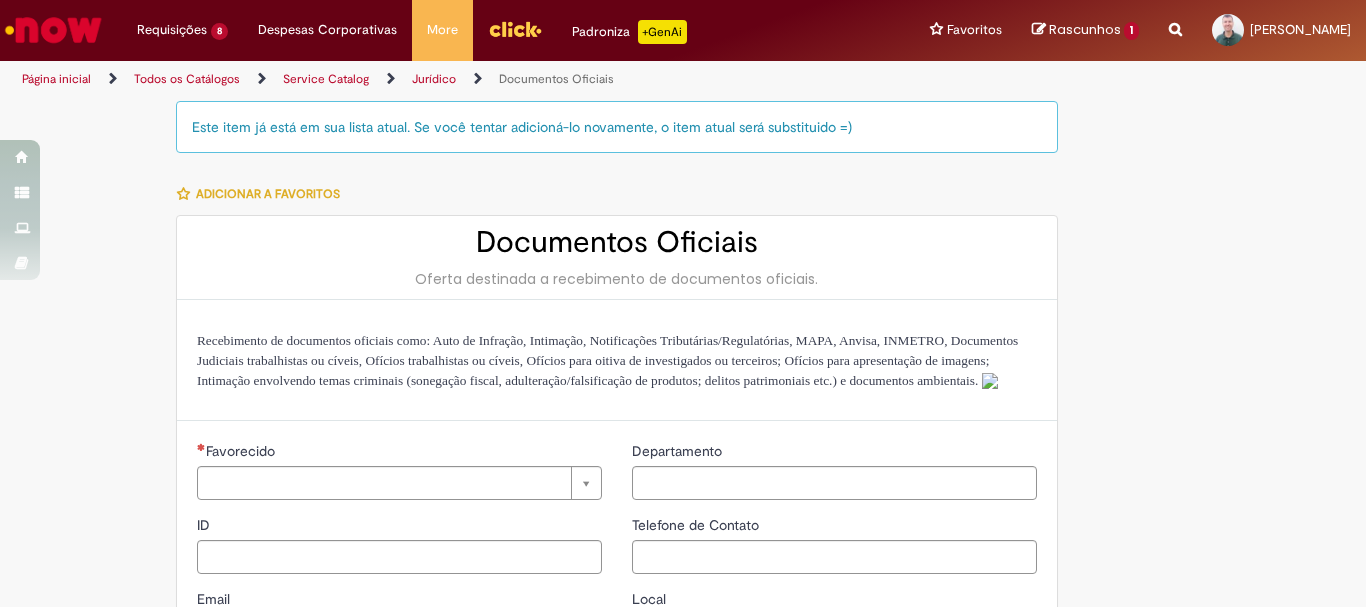 type on "********" 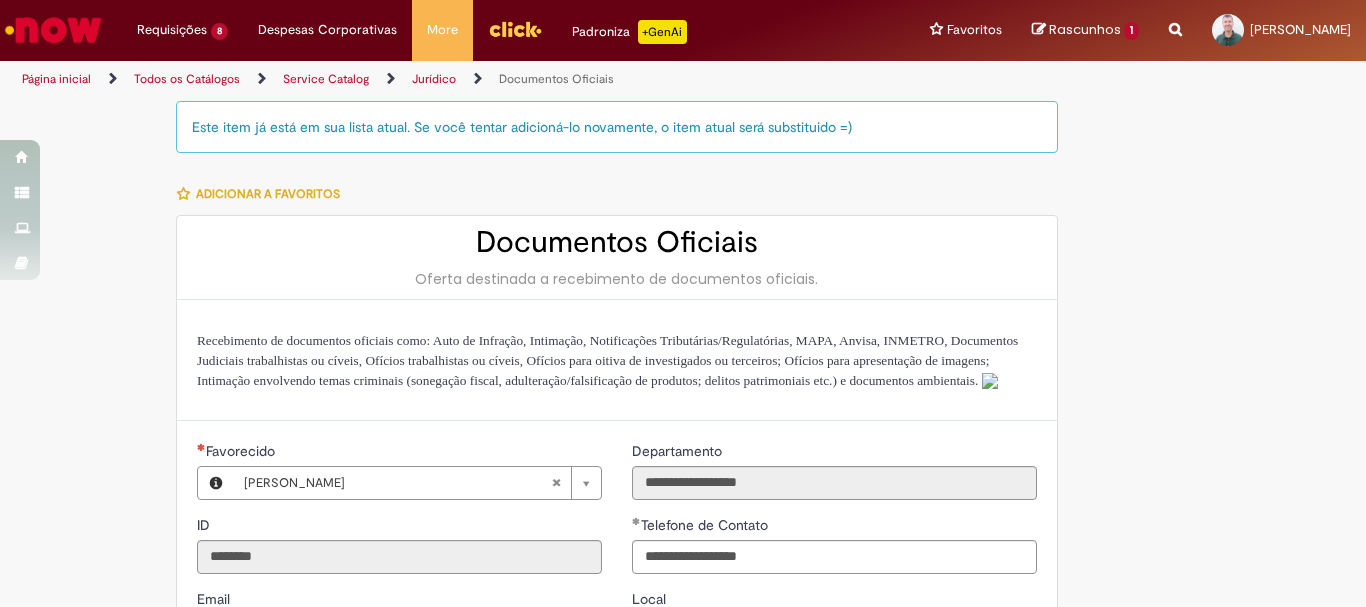 type on "**********" 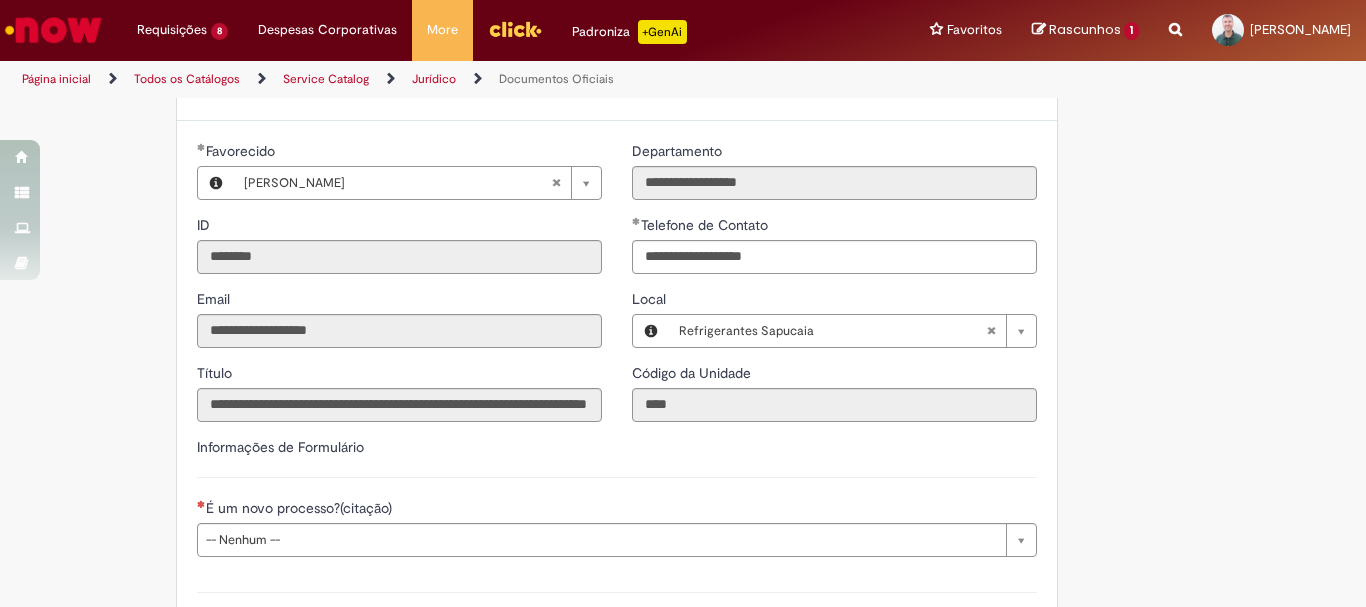 scroll, scrollTop: 500, scrollLeft: 0, axis: vertical 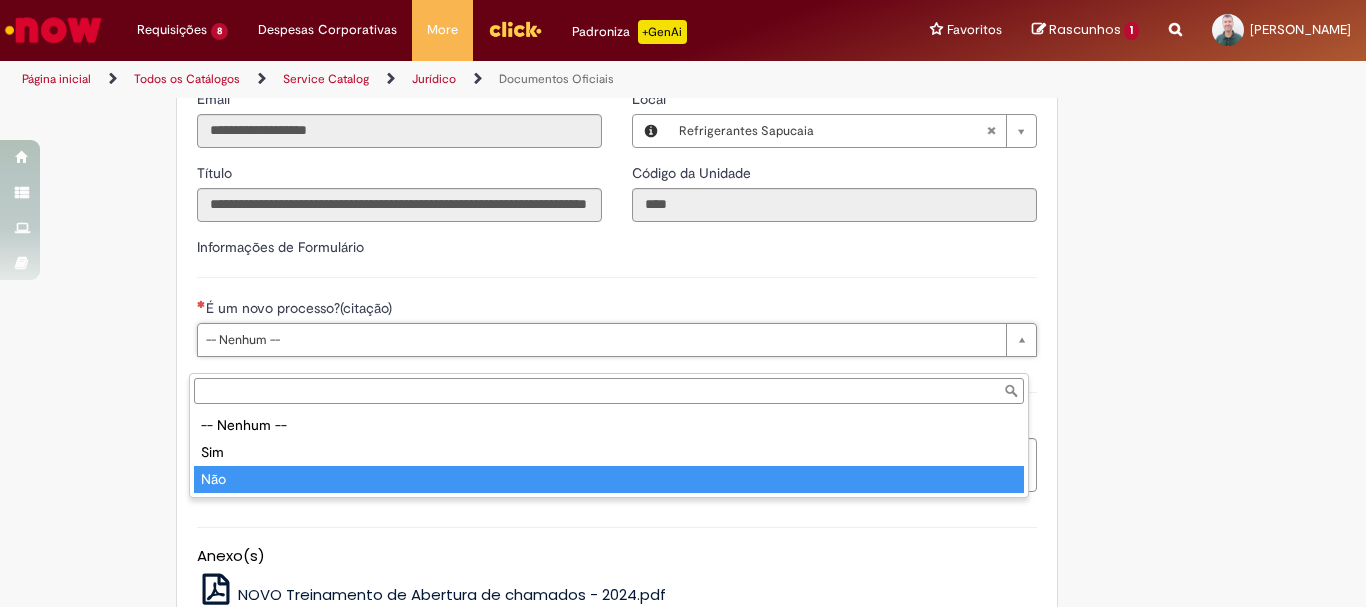 type on "***" 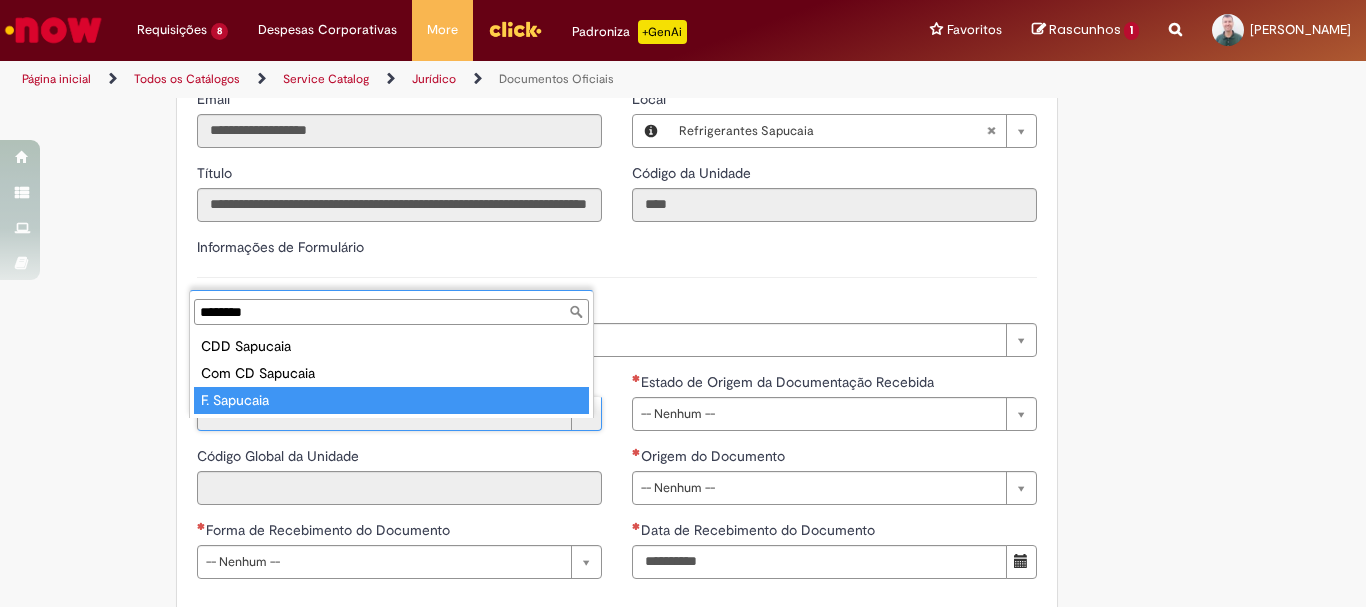 type on "********" 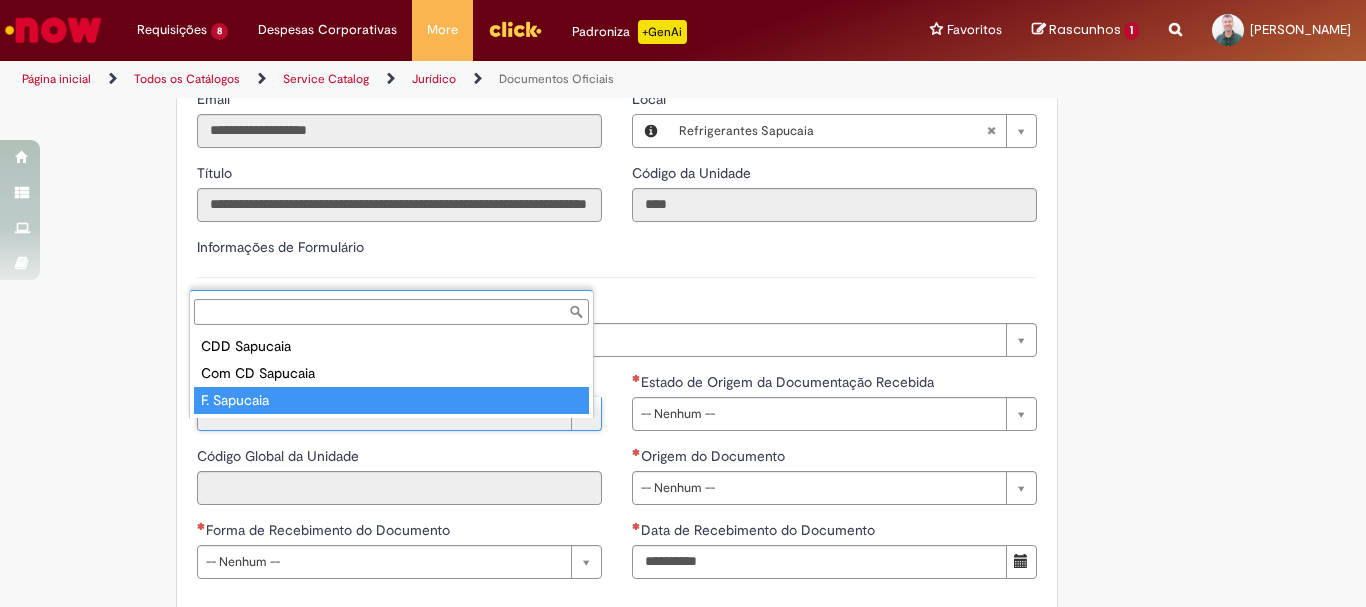 type on "****" 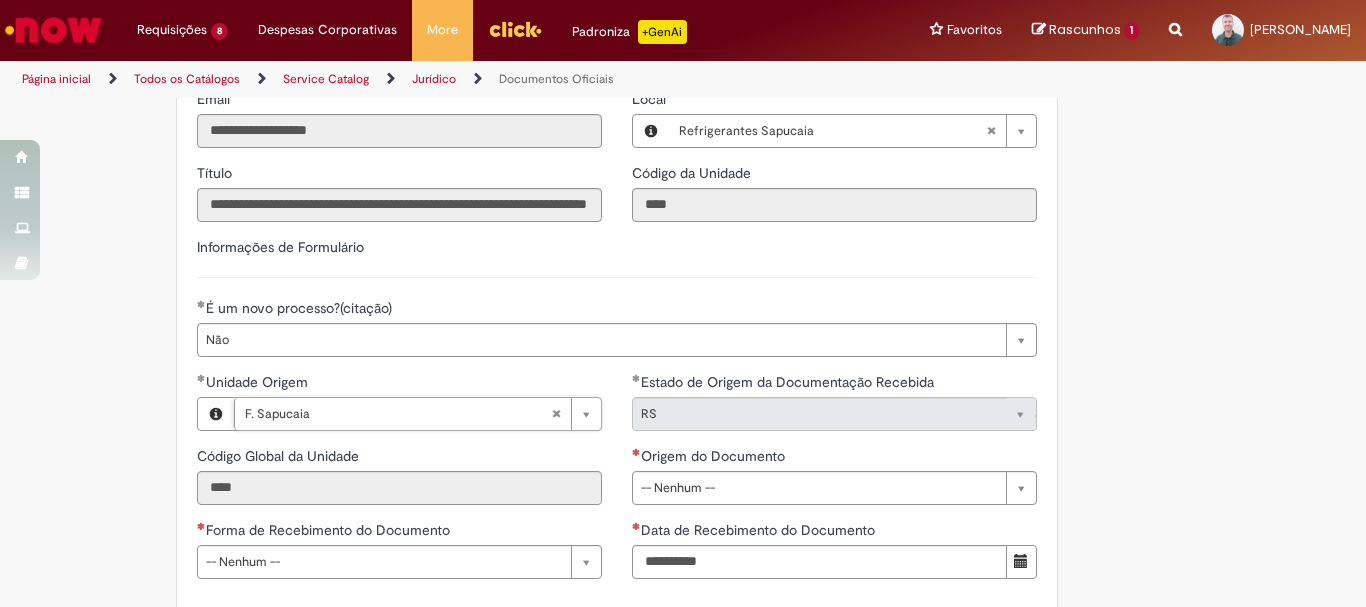 scroll, scrollTop: 700, scrollLeft: 0, axis: vertical 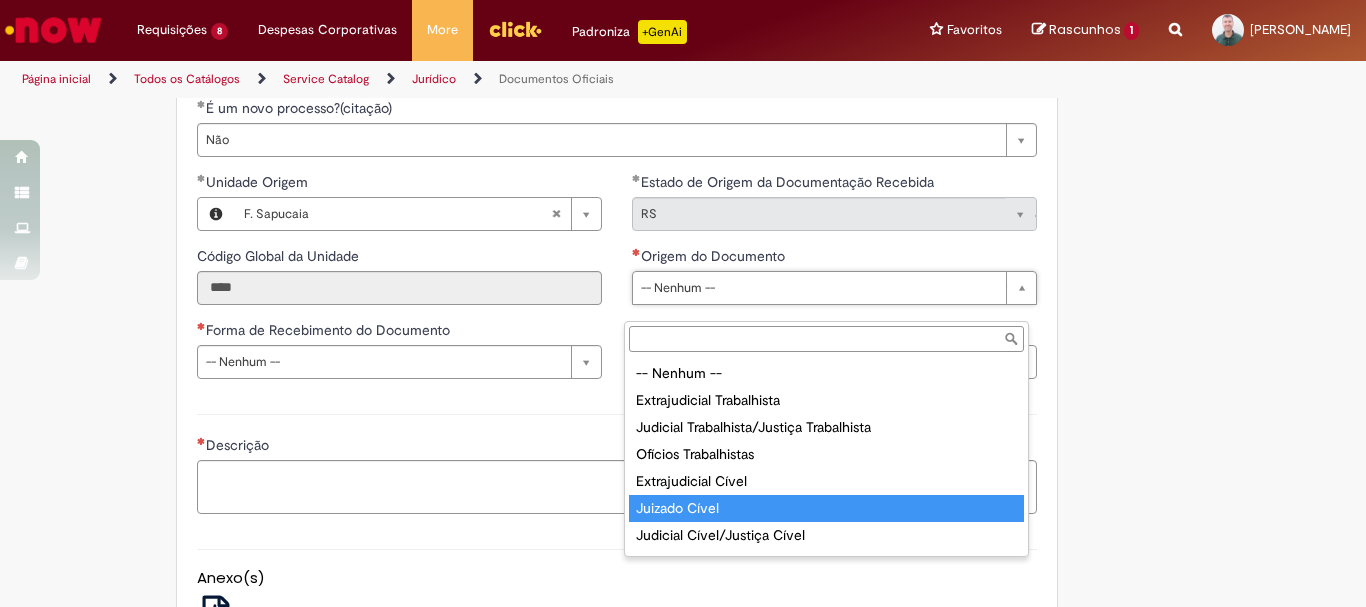 type on "**********" 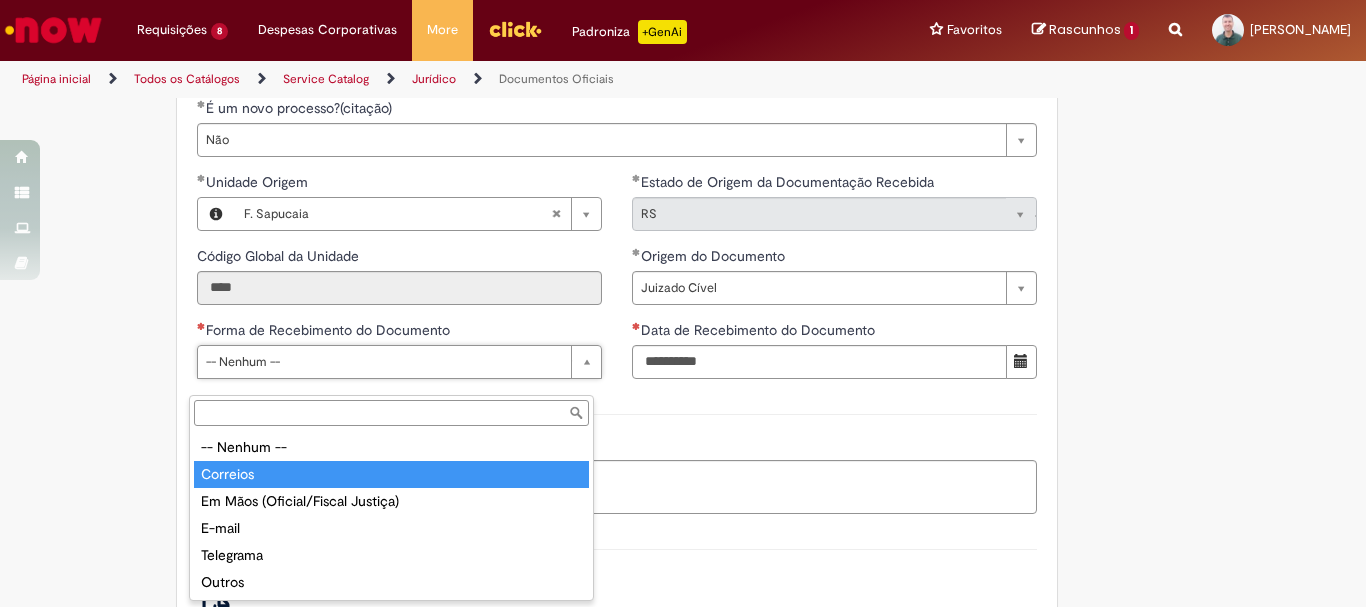 type on "********" 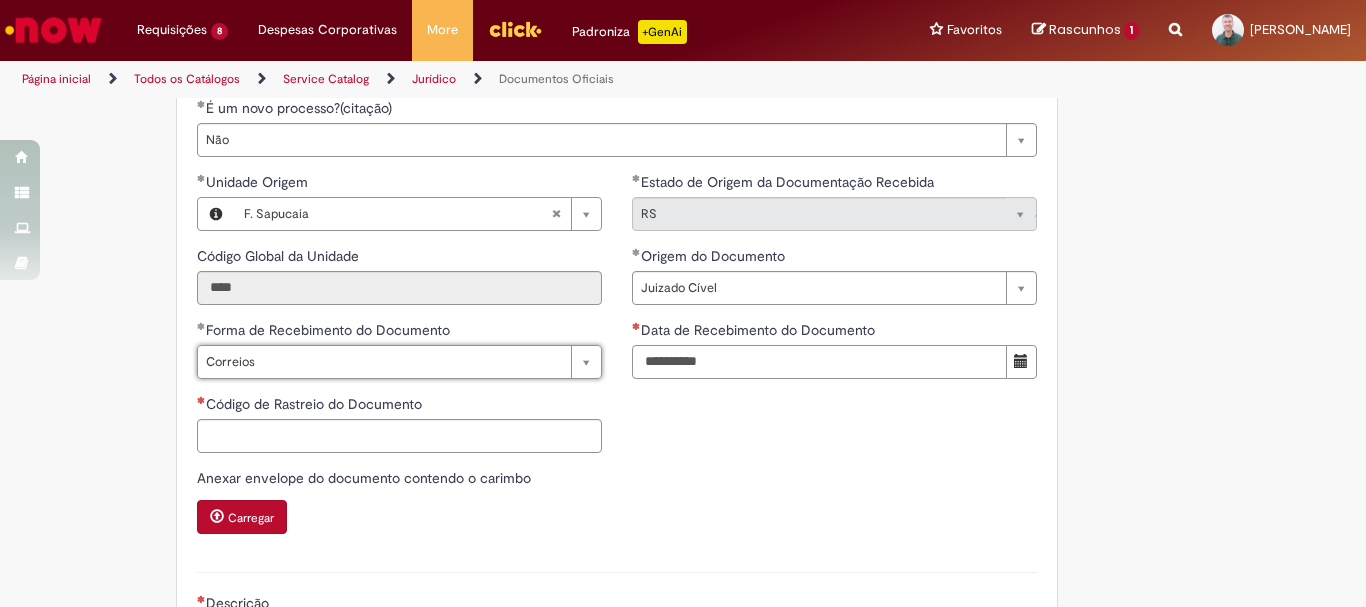 click on "Data de Recebimento do Documento" at bounding box center [819, 362] 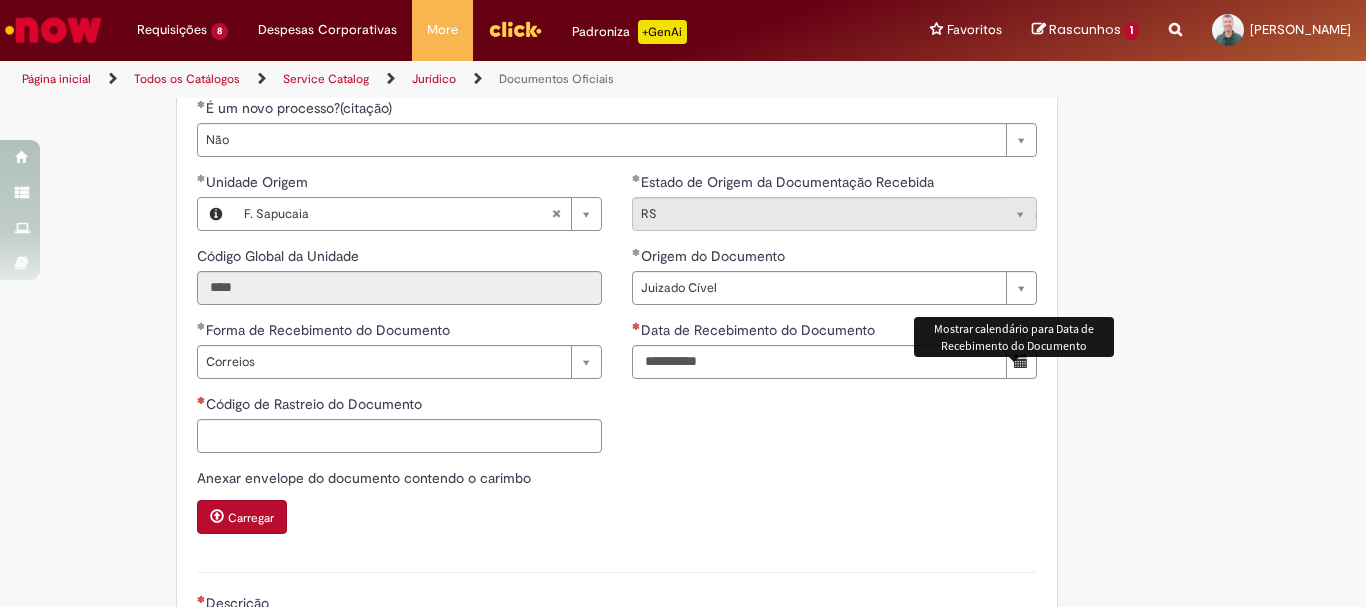 click at bounding box center (1021, 361) 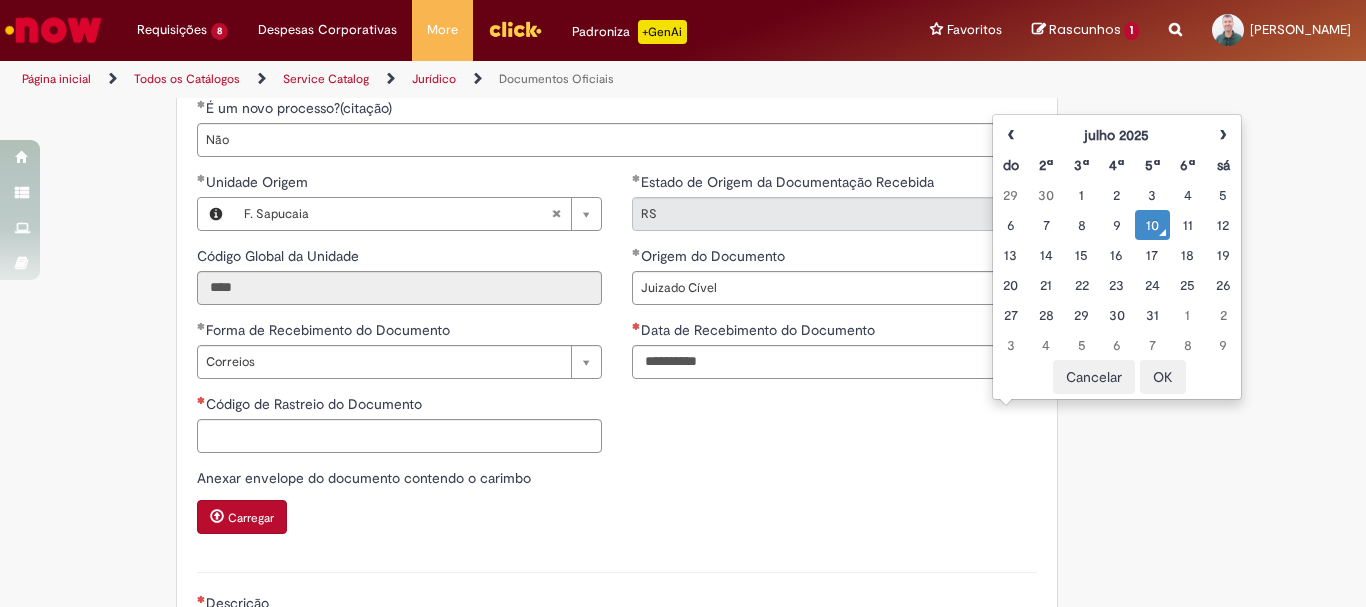 click on "10" at bounding box center [1152, 225] 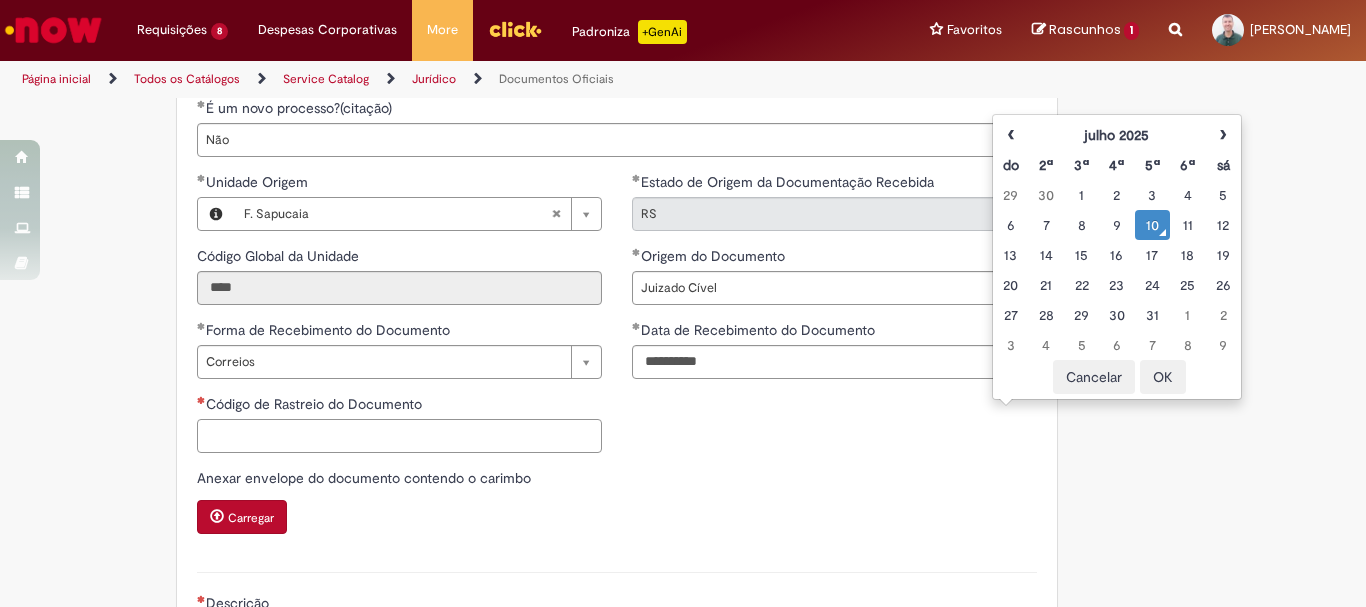 click on "Código de Rastreio do Documento" at bounding box center [399, 436] 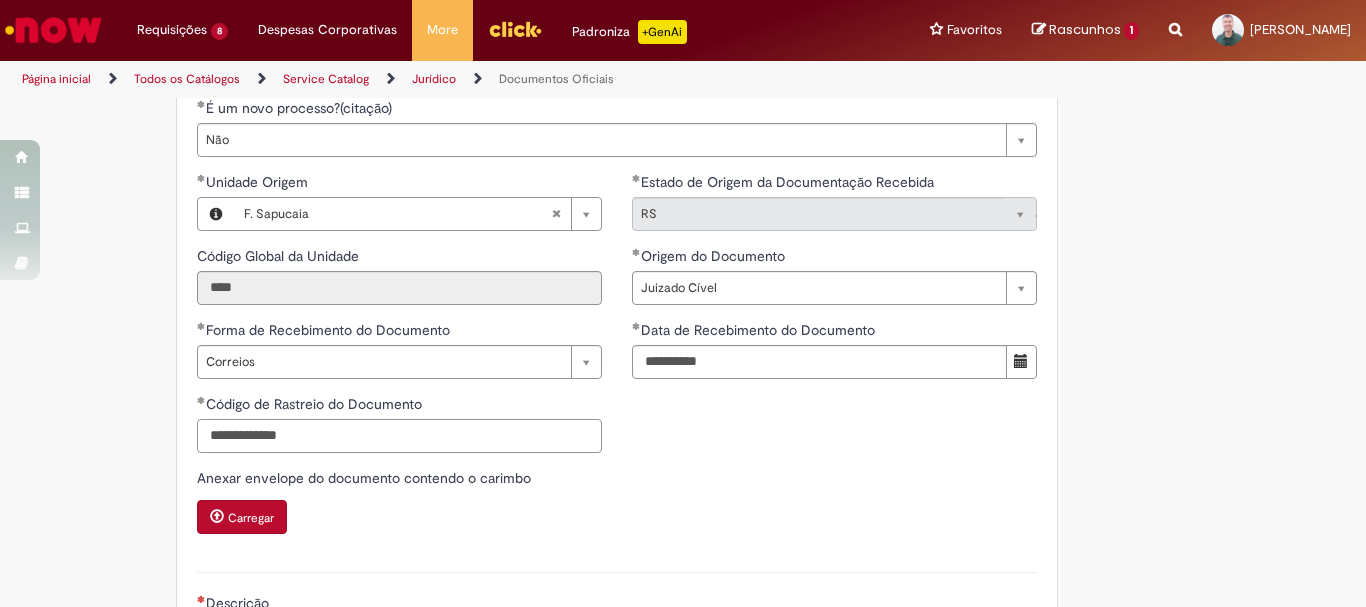 scroll, scrollTop: 1000, scrollLeft: 0, axis: vertical 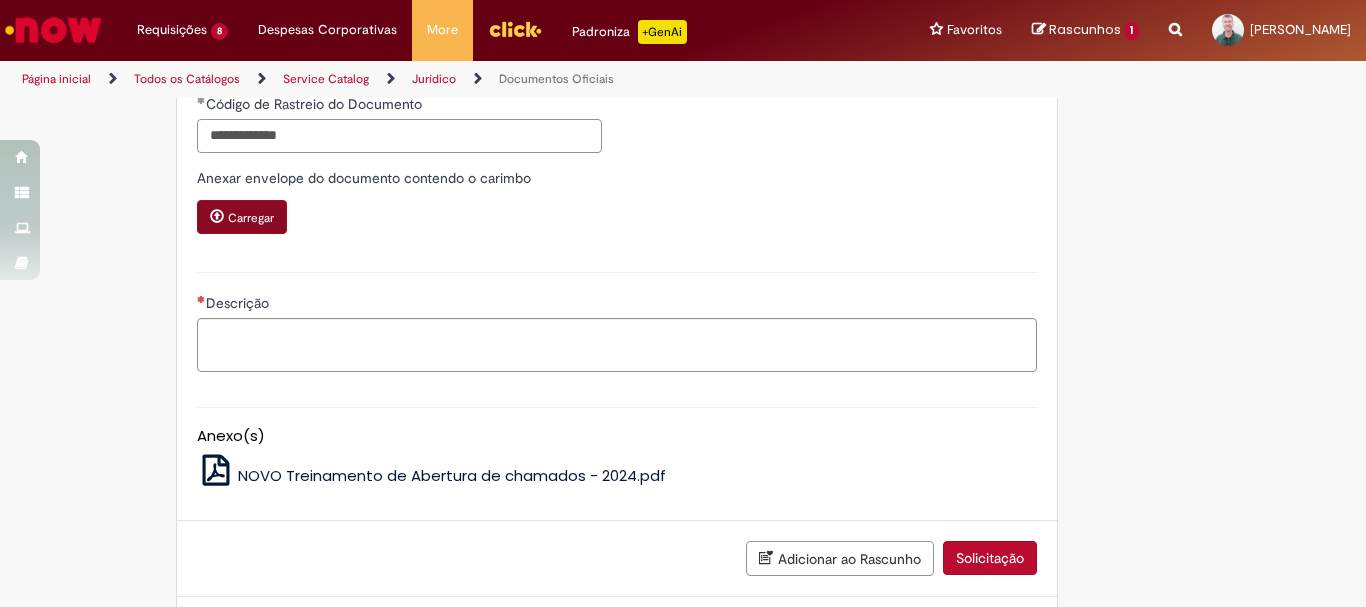 type on "**********" 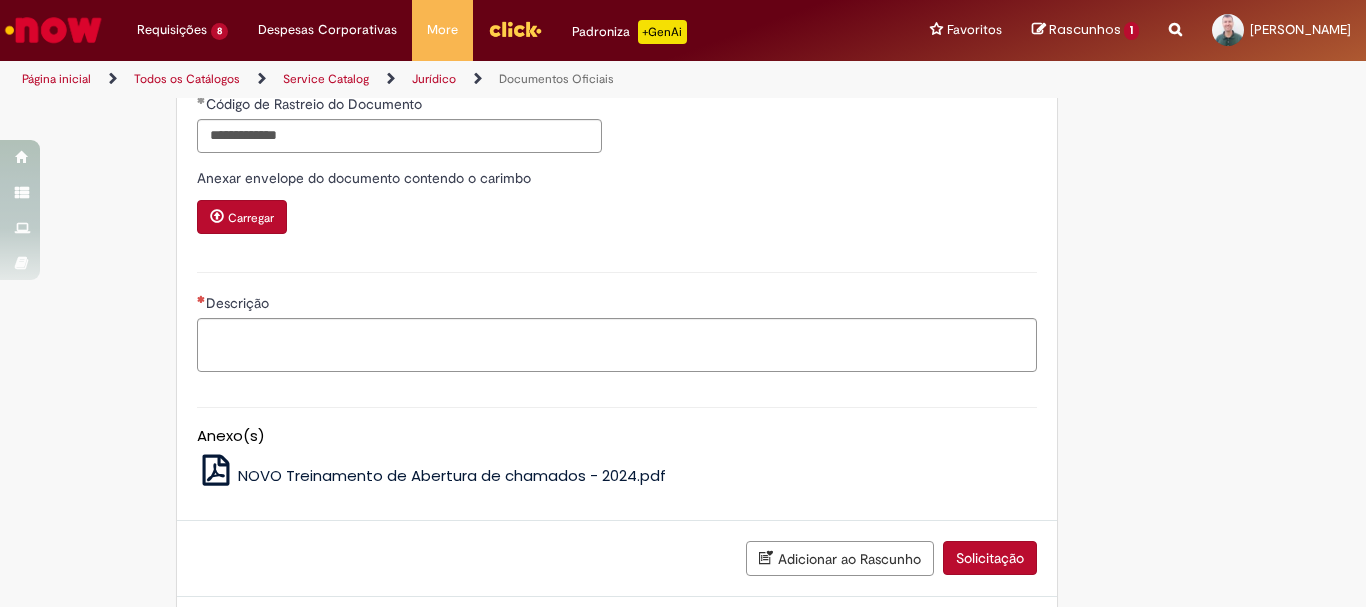 click on "Carregar" at bounding box center [251, 218] 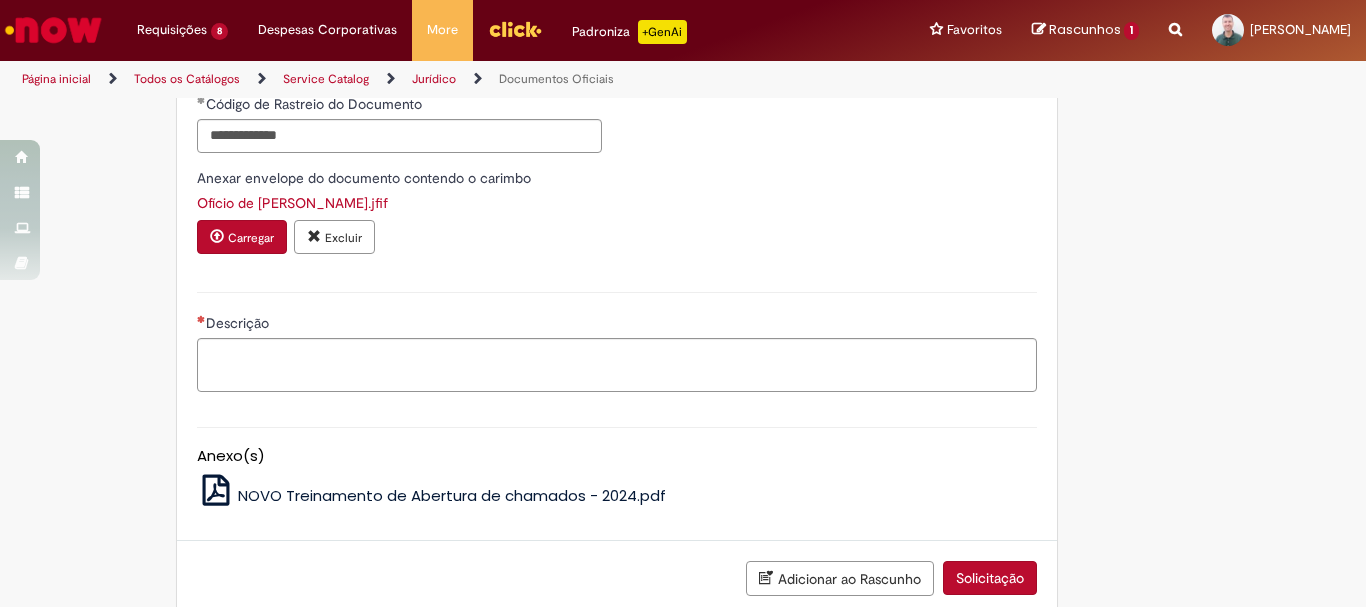 scroll, scrollTop: 1139, scrollLeft: 0, axis: vertical 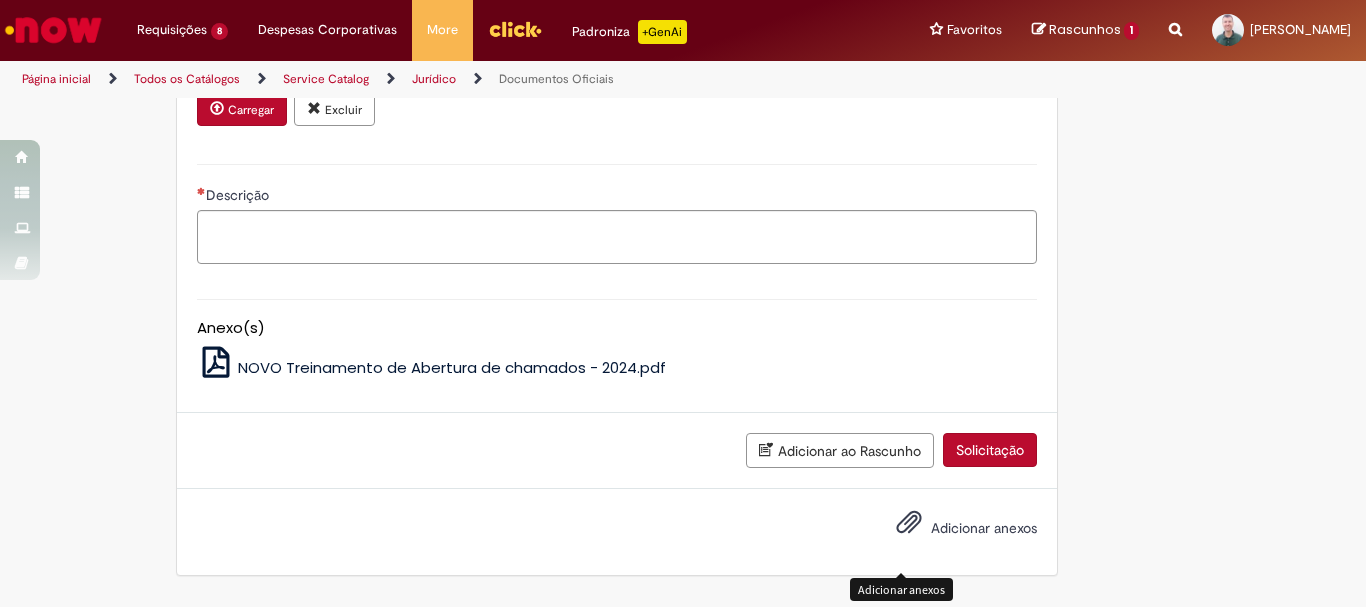 click at bounding box center (909, 523) 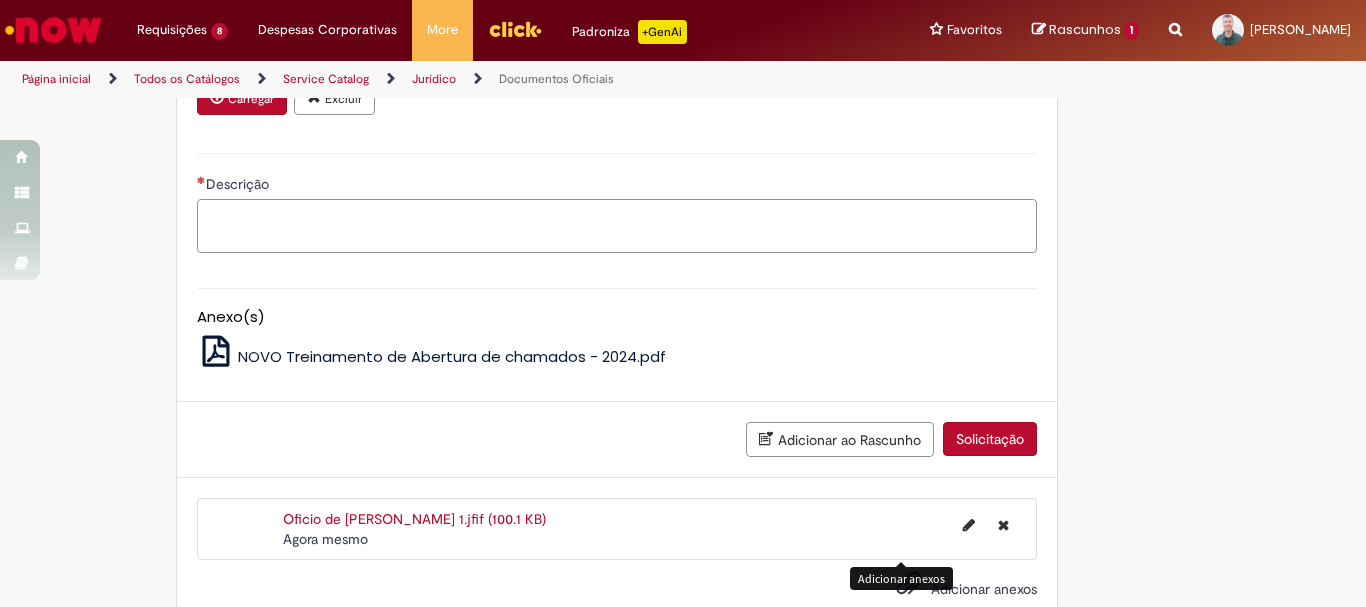 click on "Descrição" at bounding box center (617, 226) 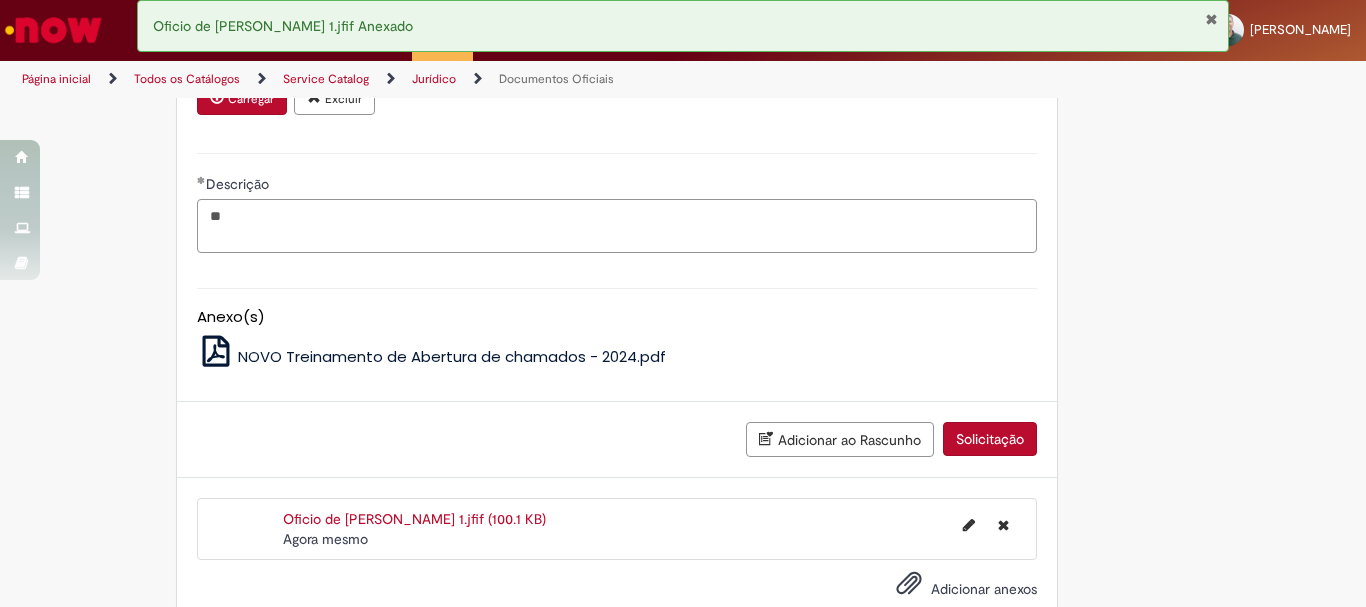 type on "*" 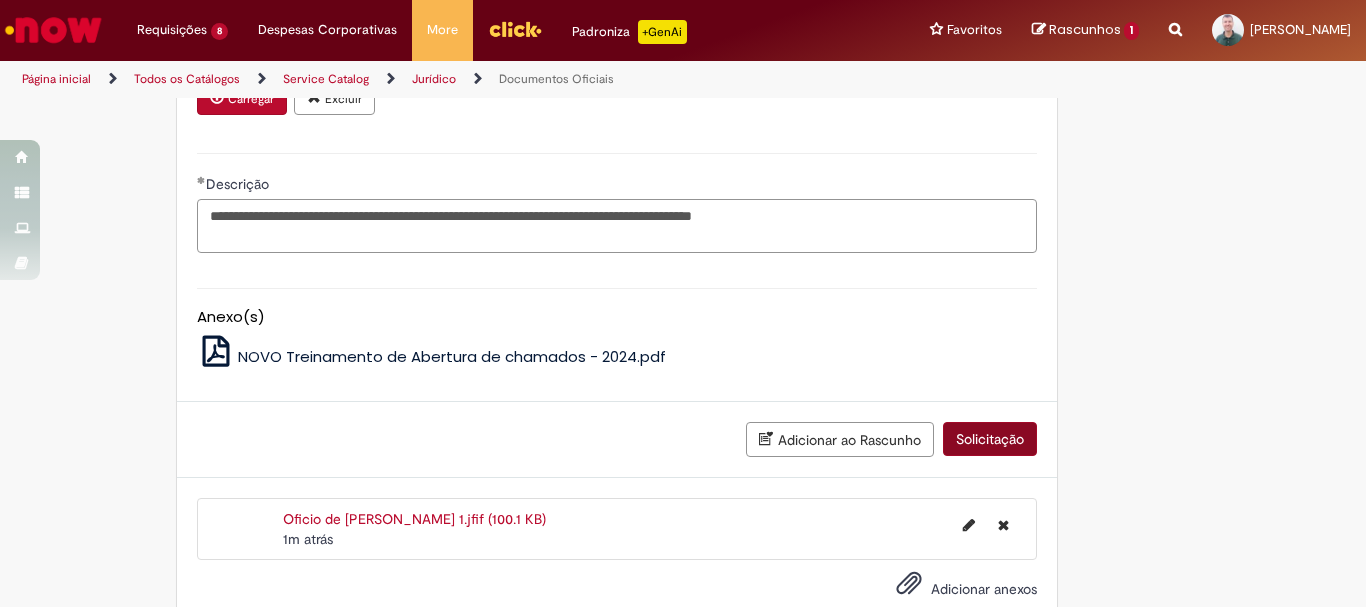 type on "**********" 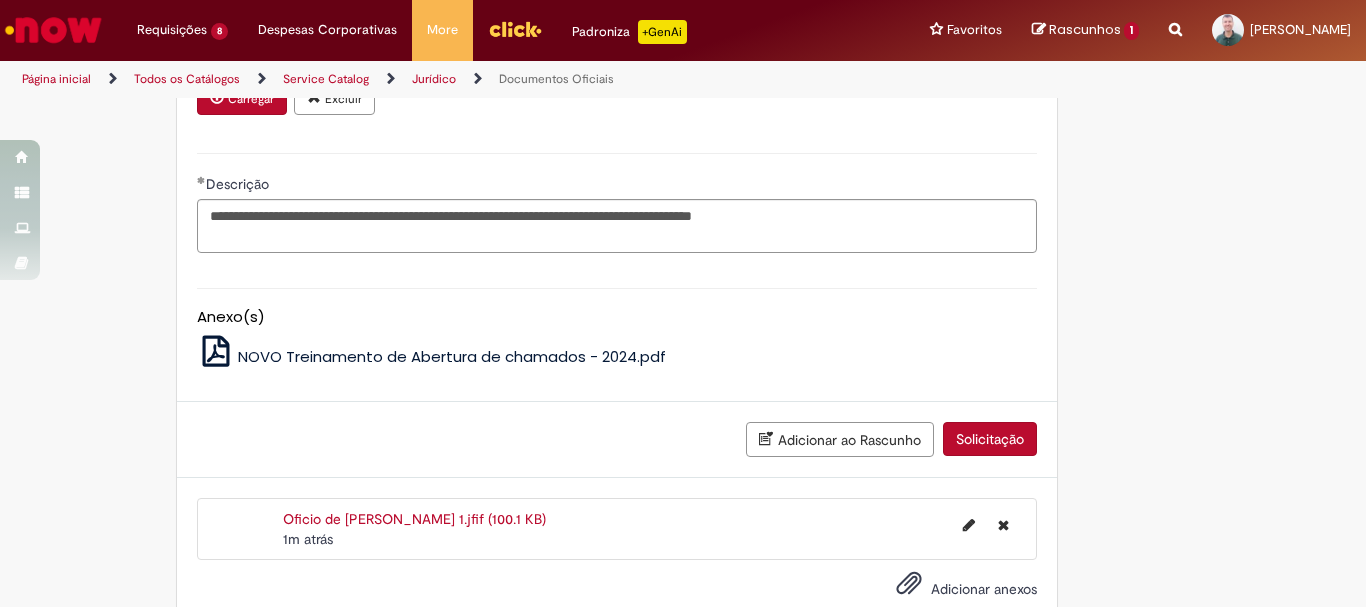 click on "Solicitação" at bounding box center (990, 439) 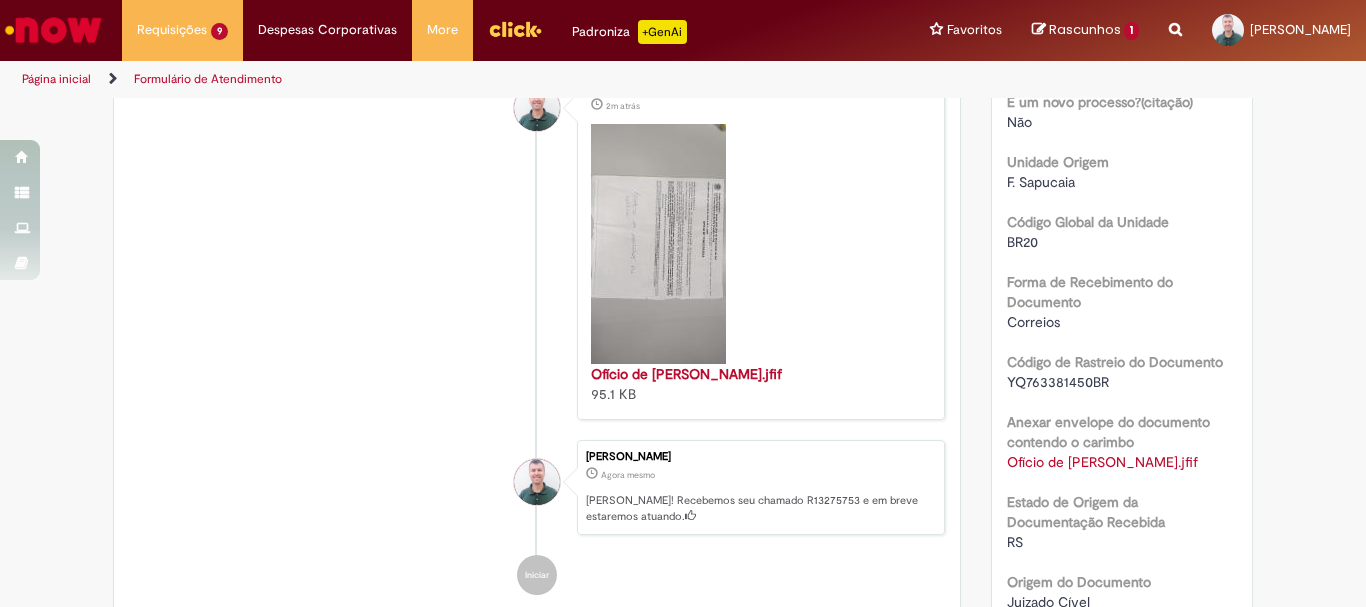 scroll, scrollTop: 0, scrollLeft: 0, axis: both 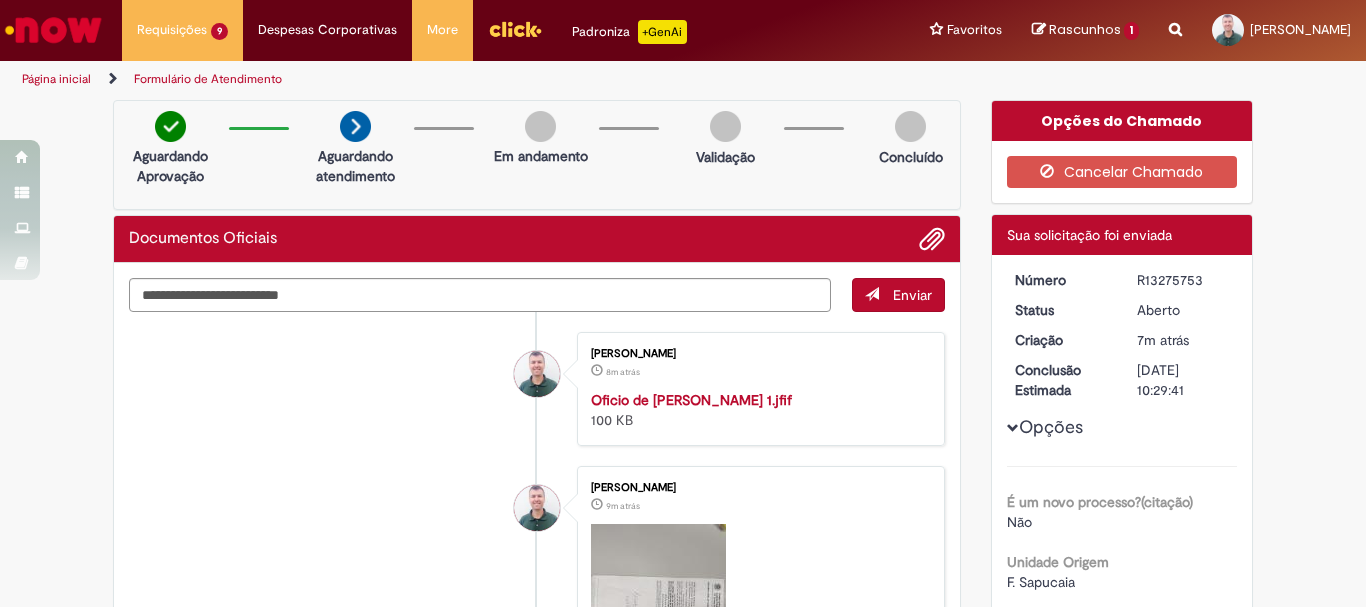 click on "Página inicial" at bounding box center (56, 79) 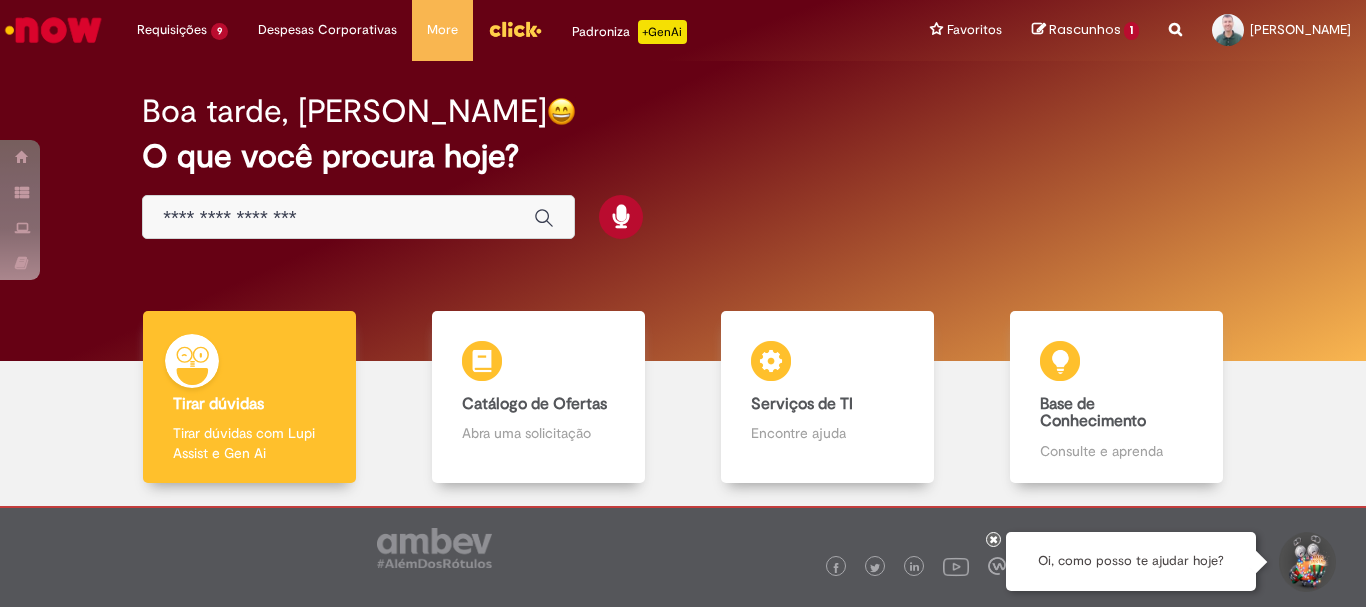 click at bounding box center [338, 218] 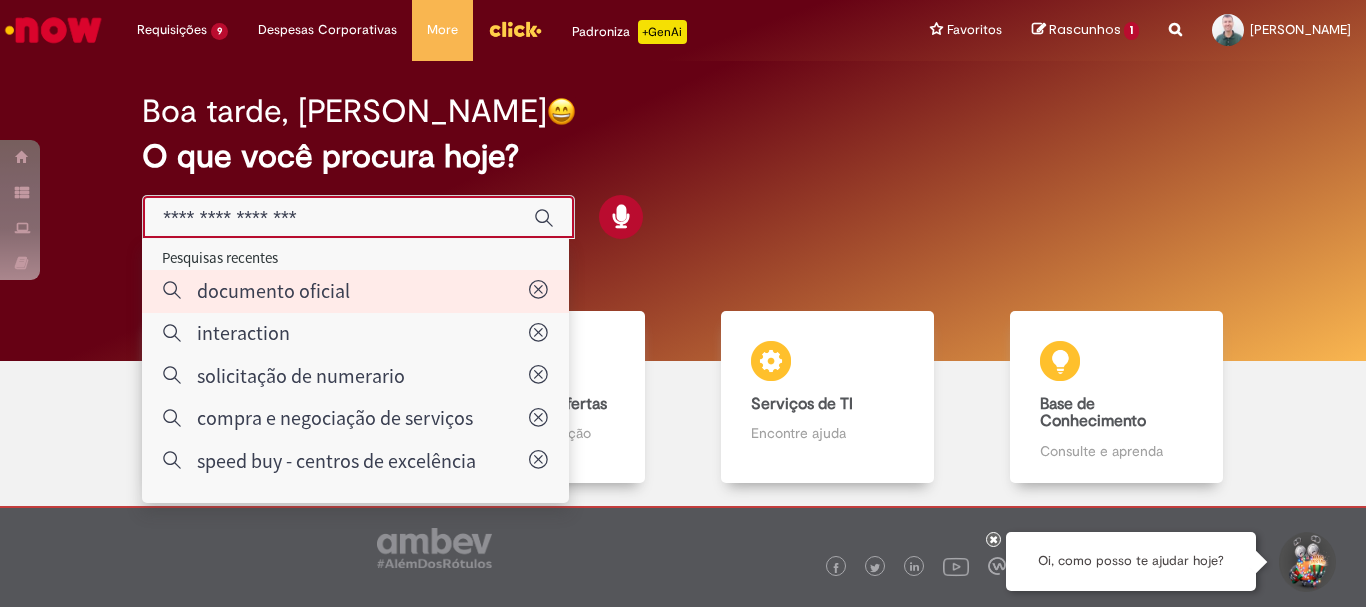 type on "**********" 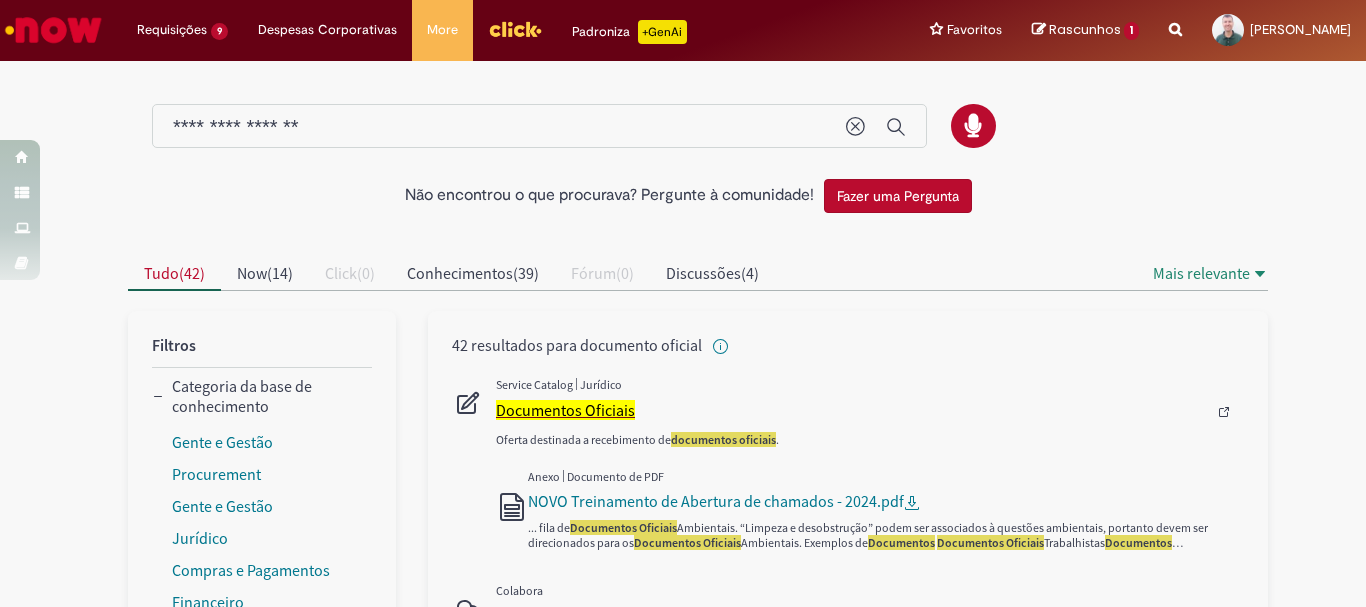 click on "Documentos Oficiais" at bounding box center (565, 410) 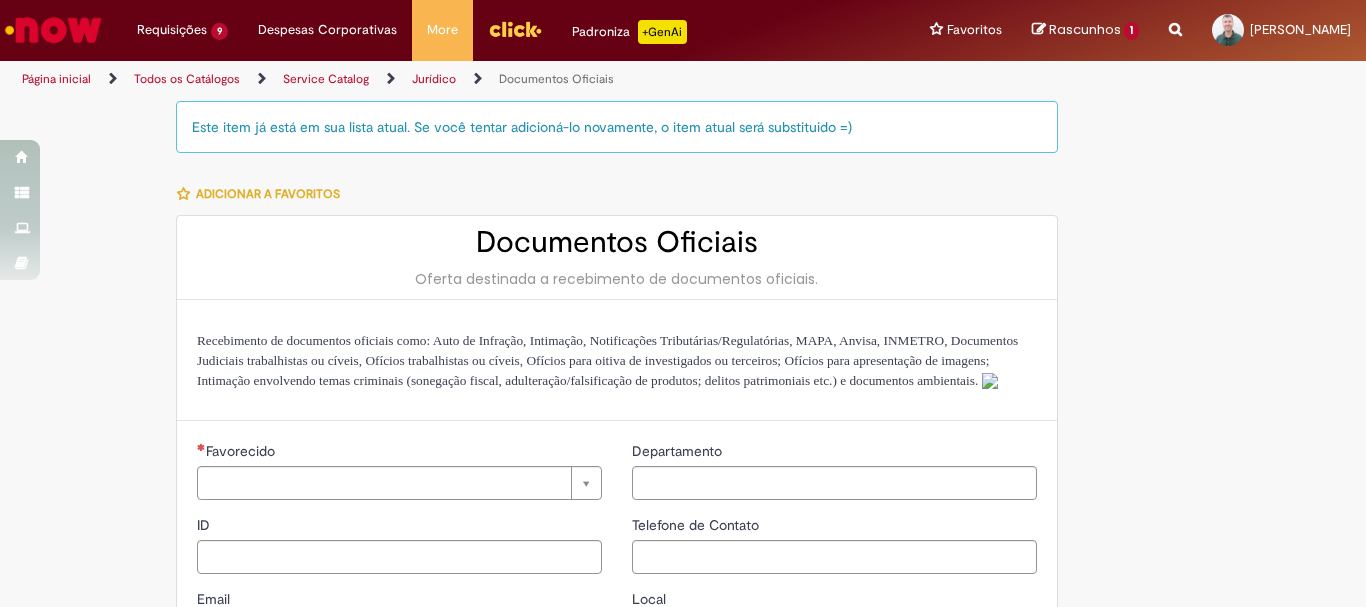 type on "********" 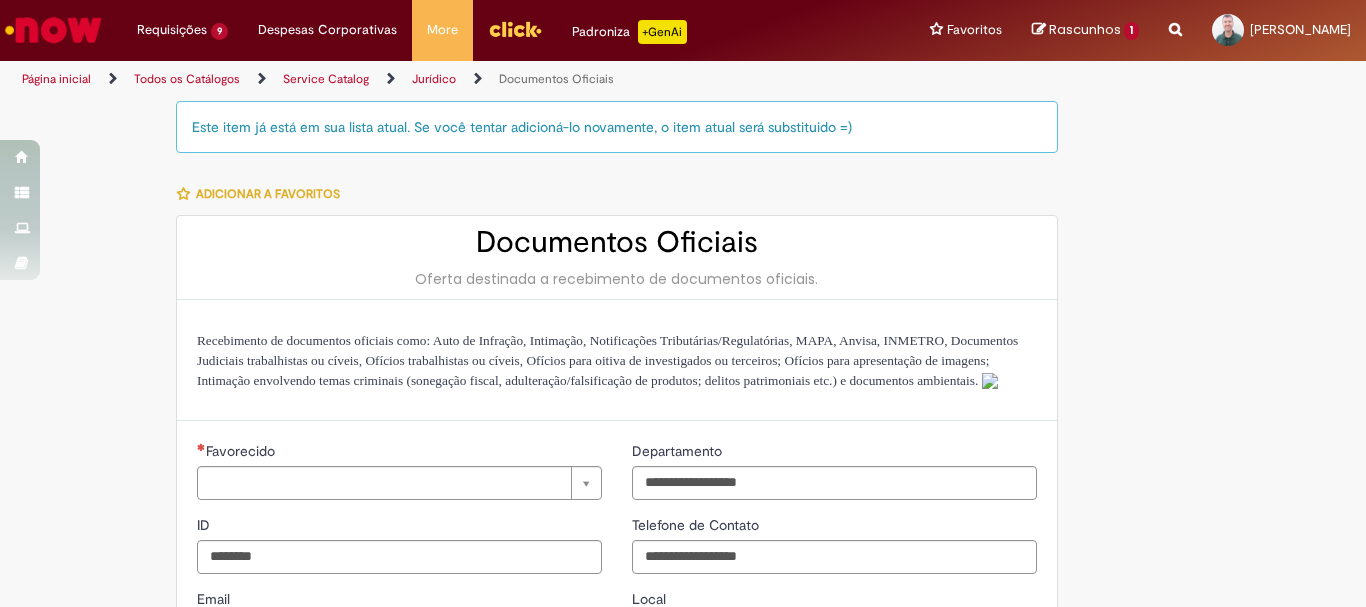 type on "**********" 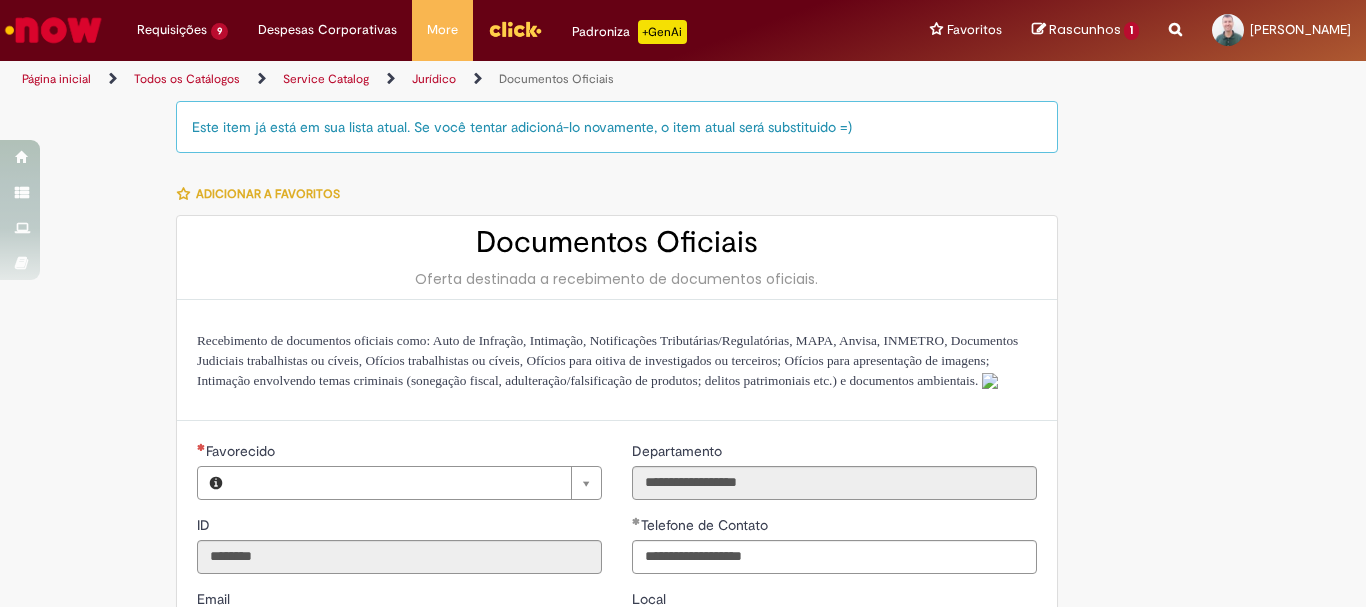 type on "**********" 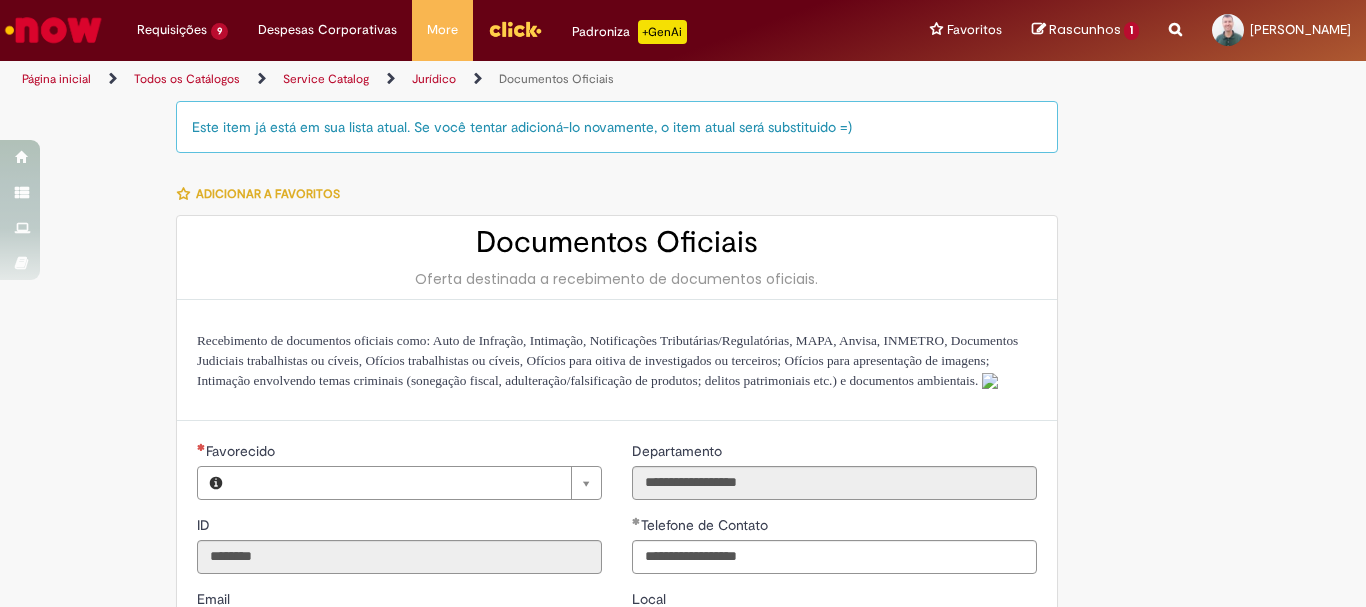 type on "**********" 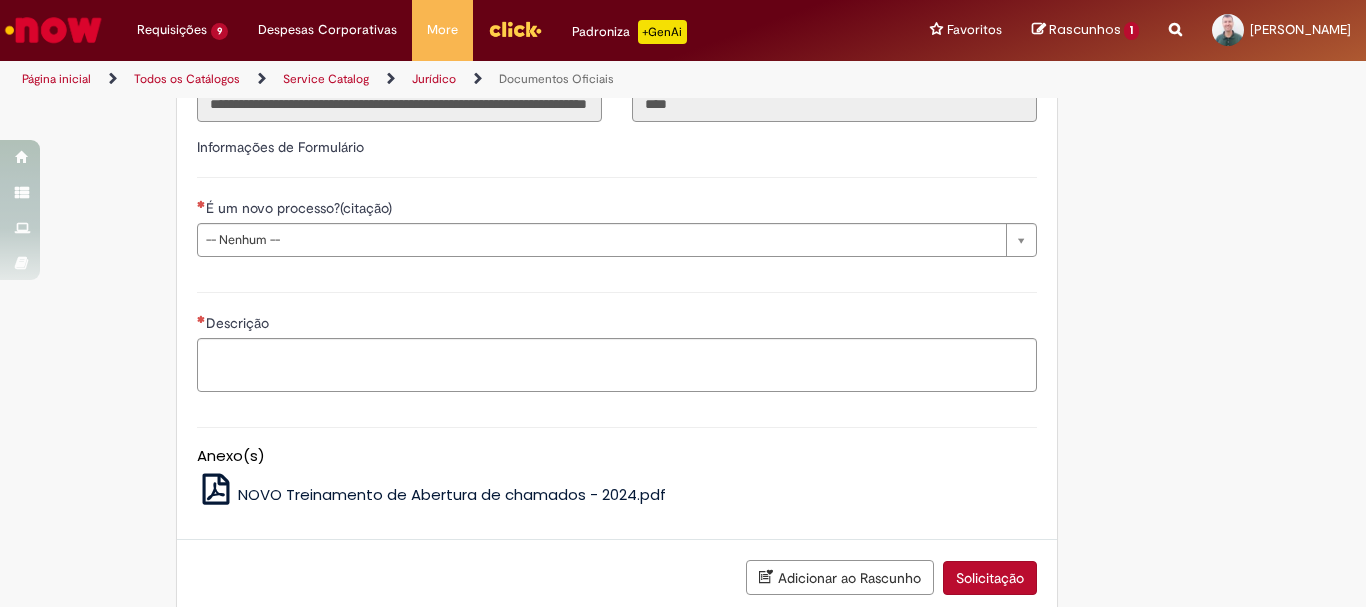 scroll, scrollTop: 500, scrollLeft: 0, axis: vertical 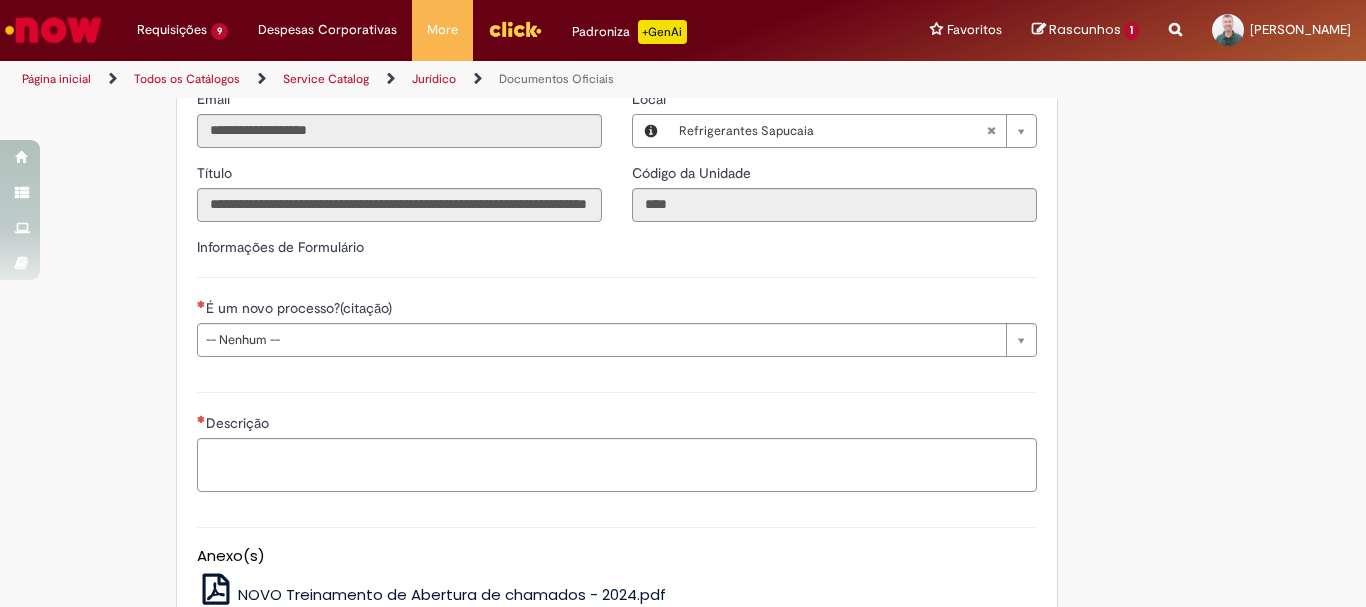 click at bounding box center (53, 30) 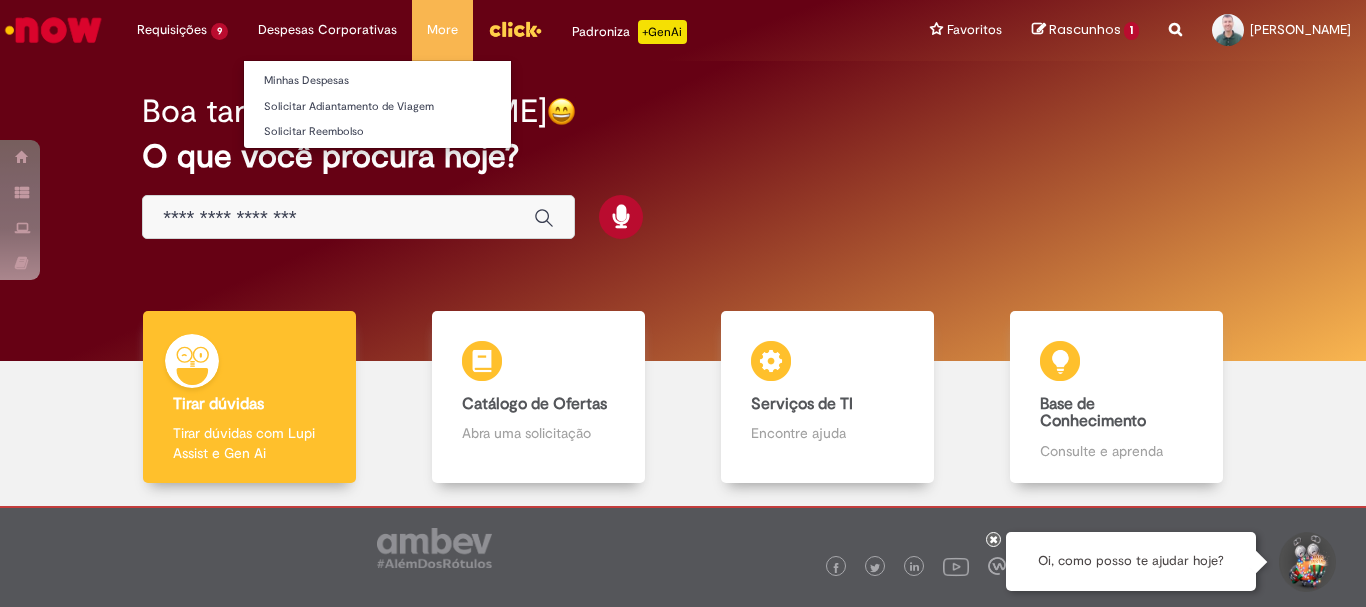scroll, scrollTop: 0, scrollLeft: 0, axis: both 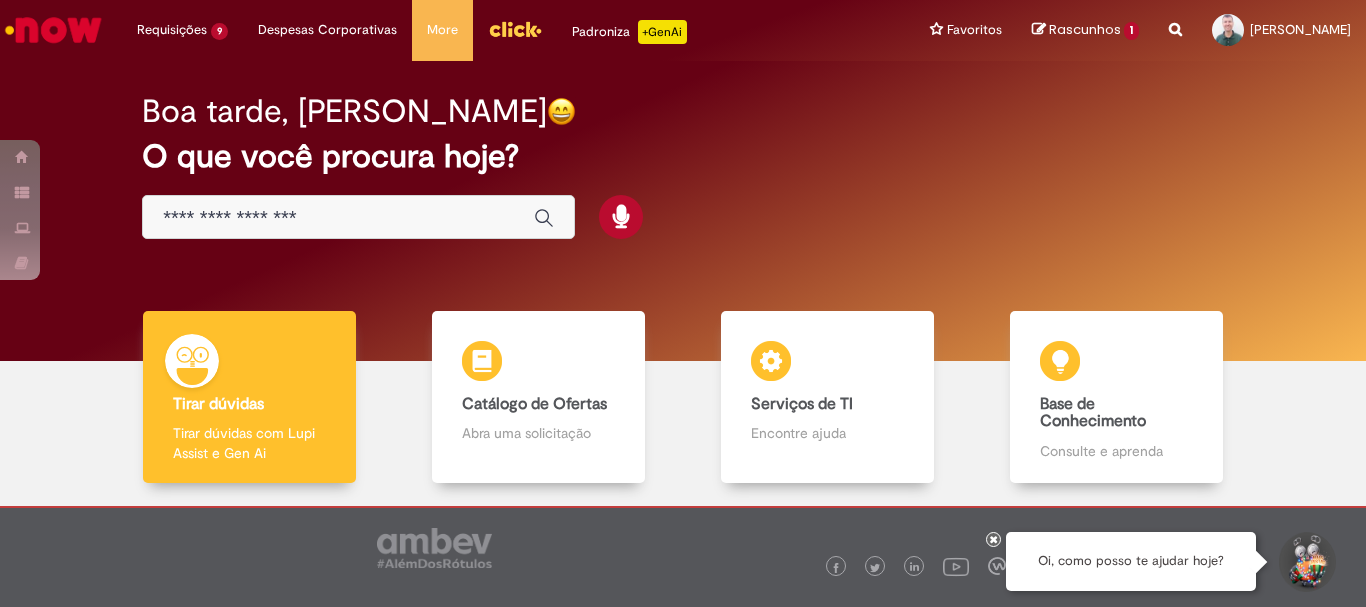 click at bounding box center [358, 217] 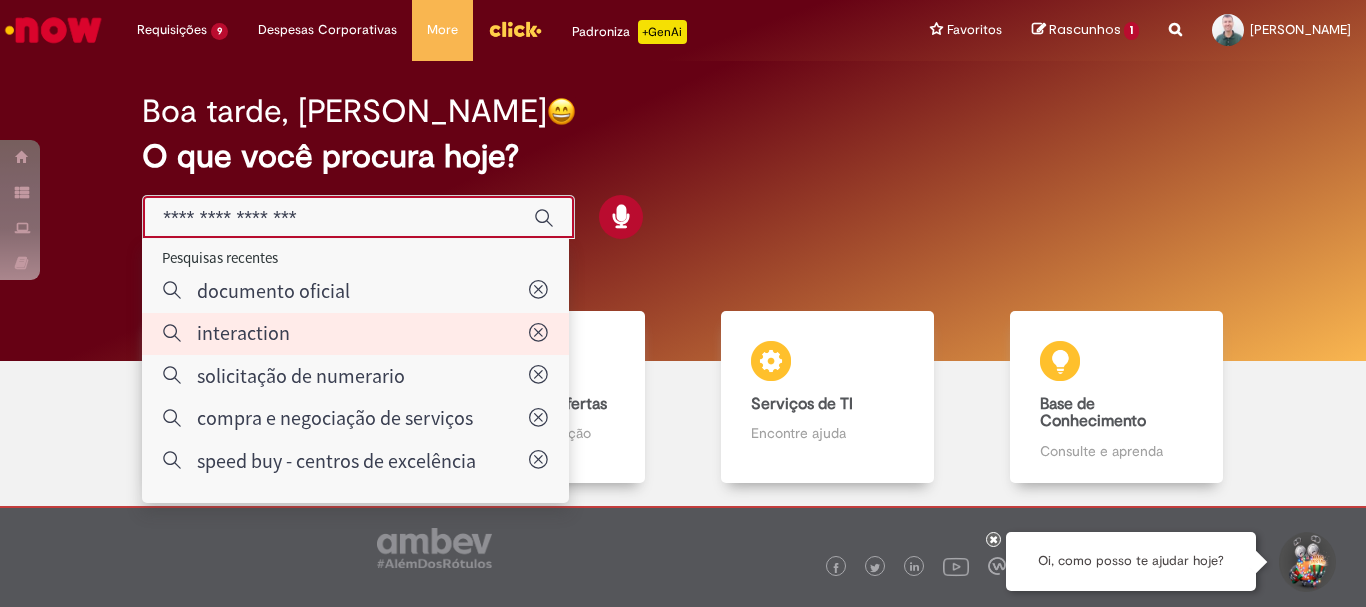type on "**********" 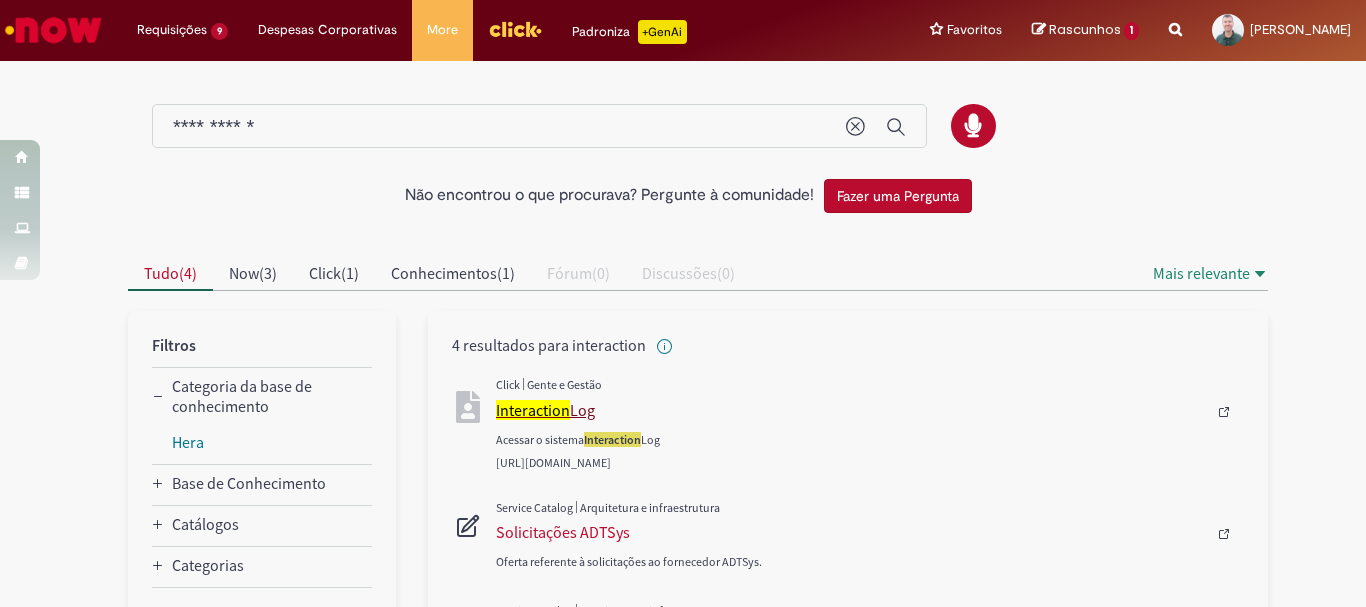 click on "Interaction" at bounding box center (533, 410) 